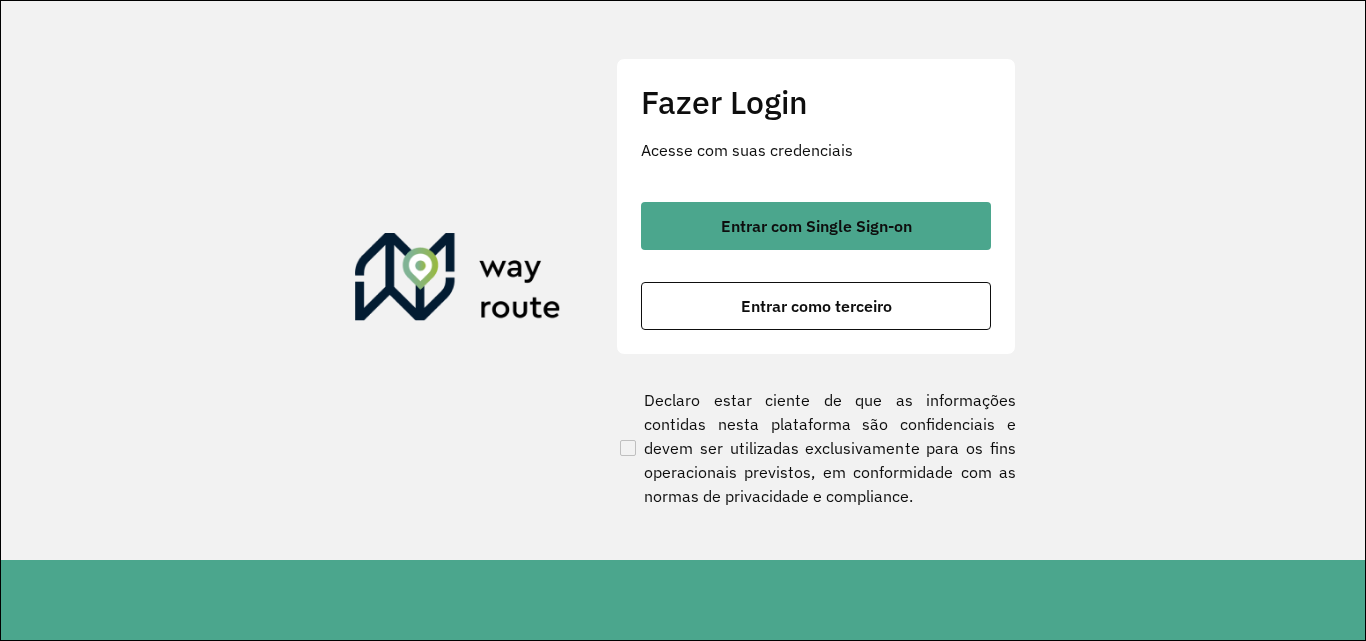 scroll, scrollTop: 0, scrollLeft: 0, axis: both 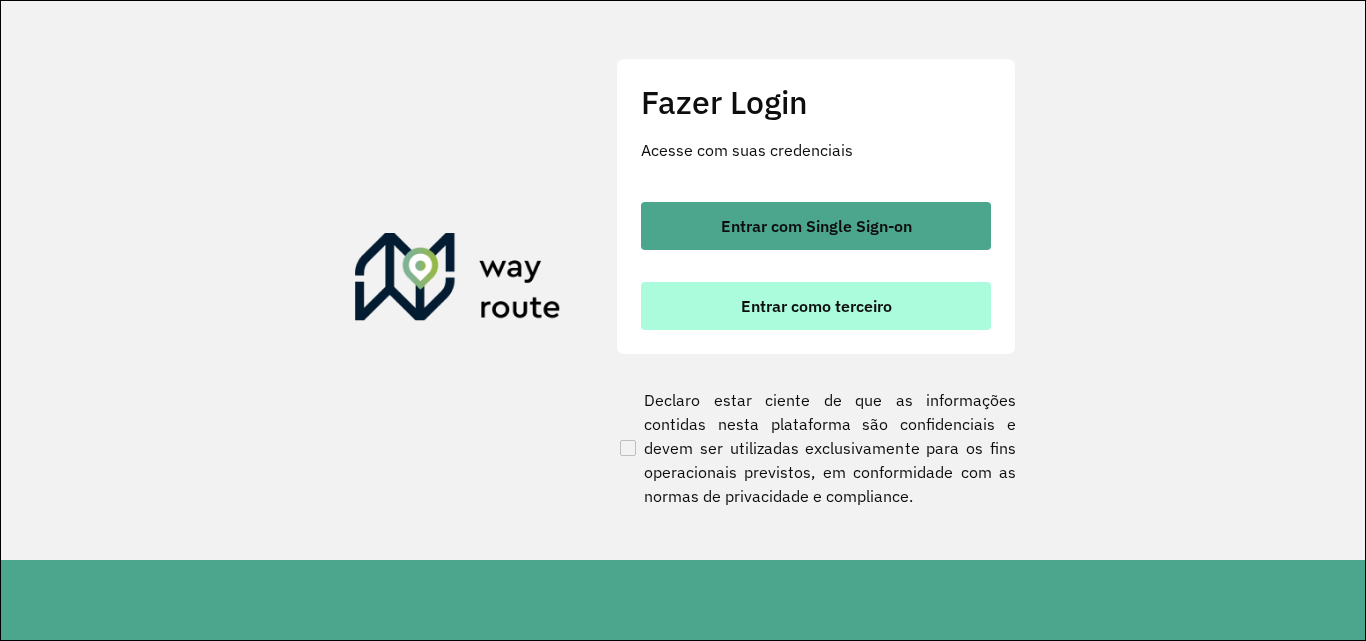 click on "Entrar como terceiro" at bounding box center [816, 306] 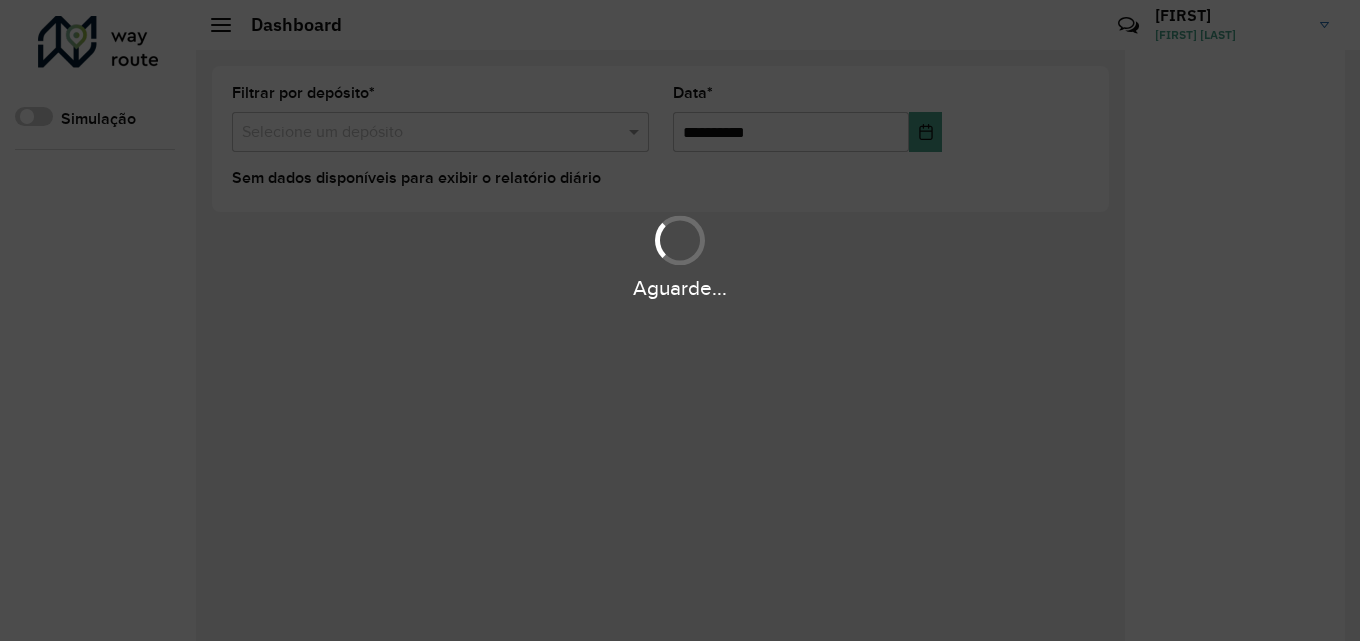 scroll, scrollTop: 0, scrollLeft: 0, axis: both 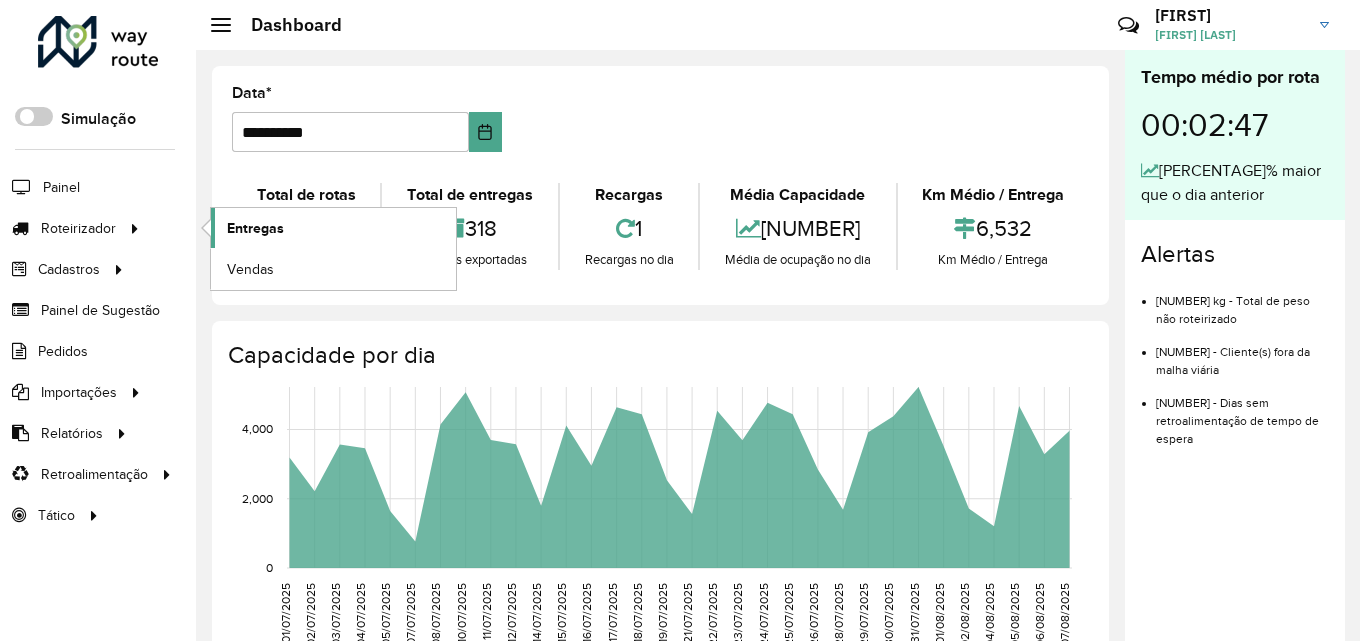 click on "Entregas" 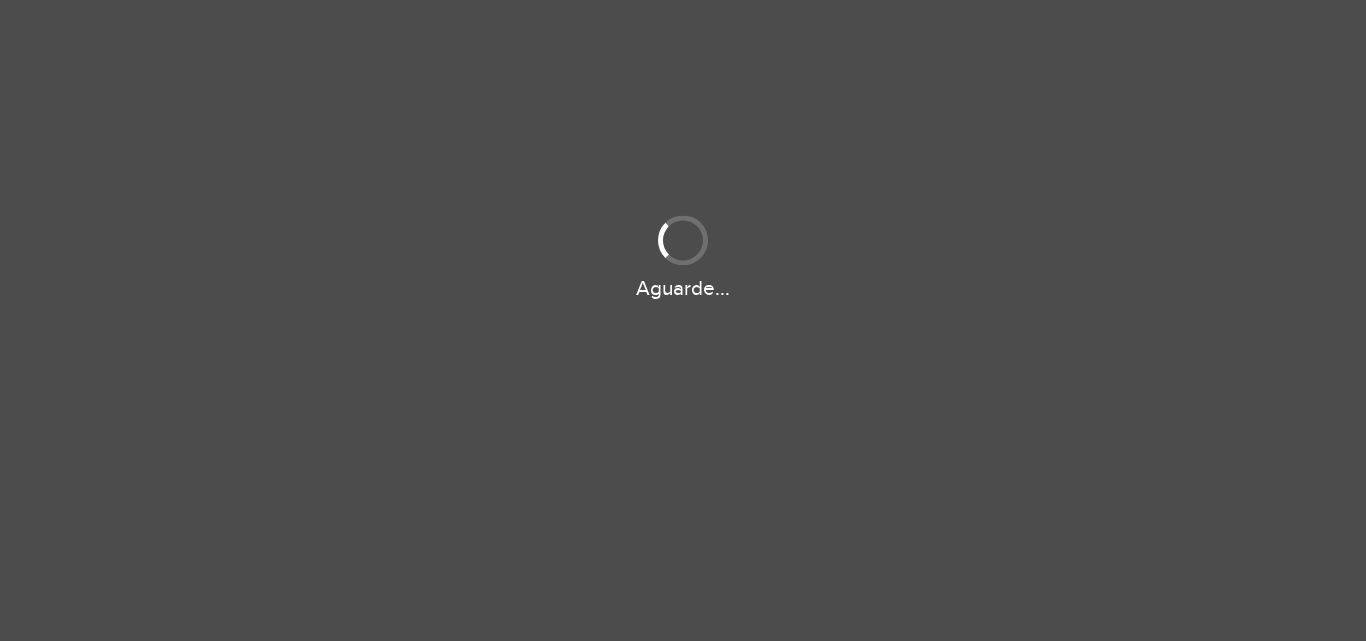 scroll, scrollTop: 0, scrollLeft: 0, axis: both 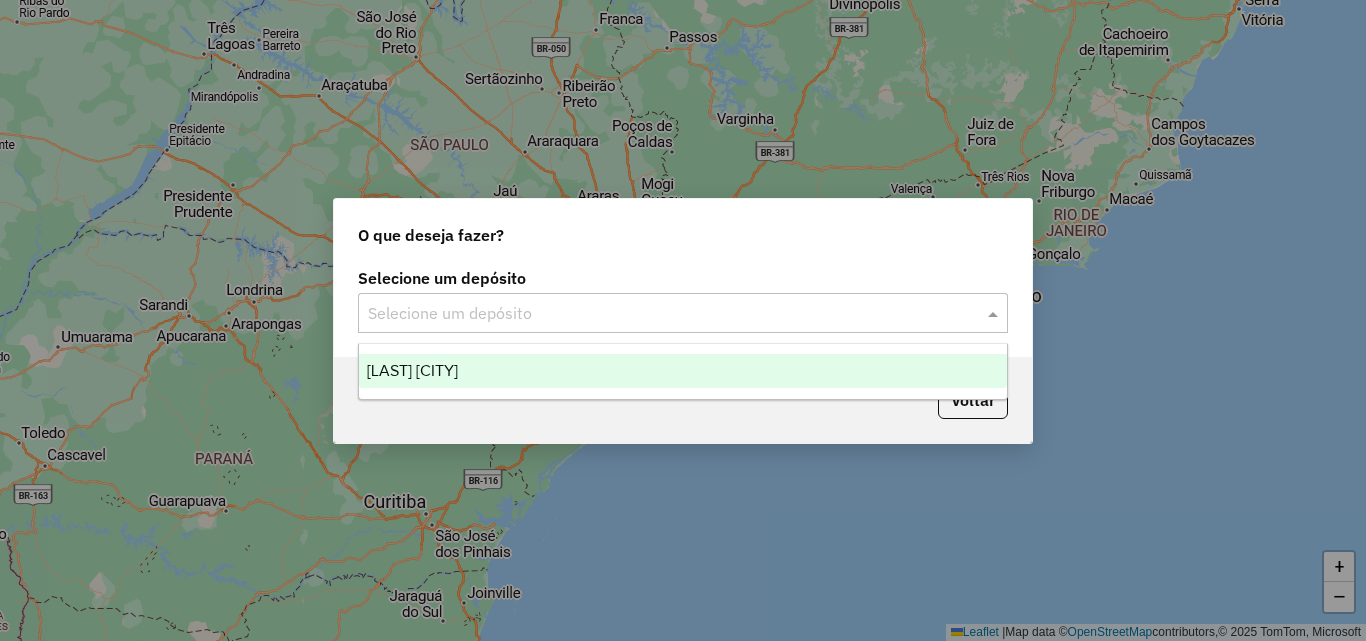 click 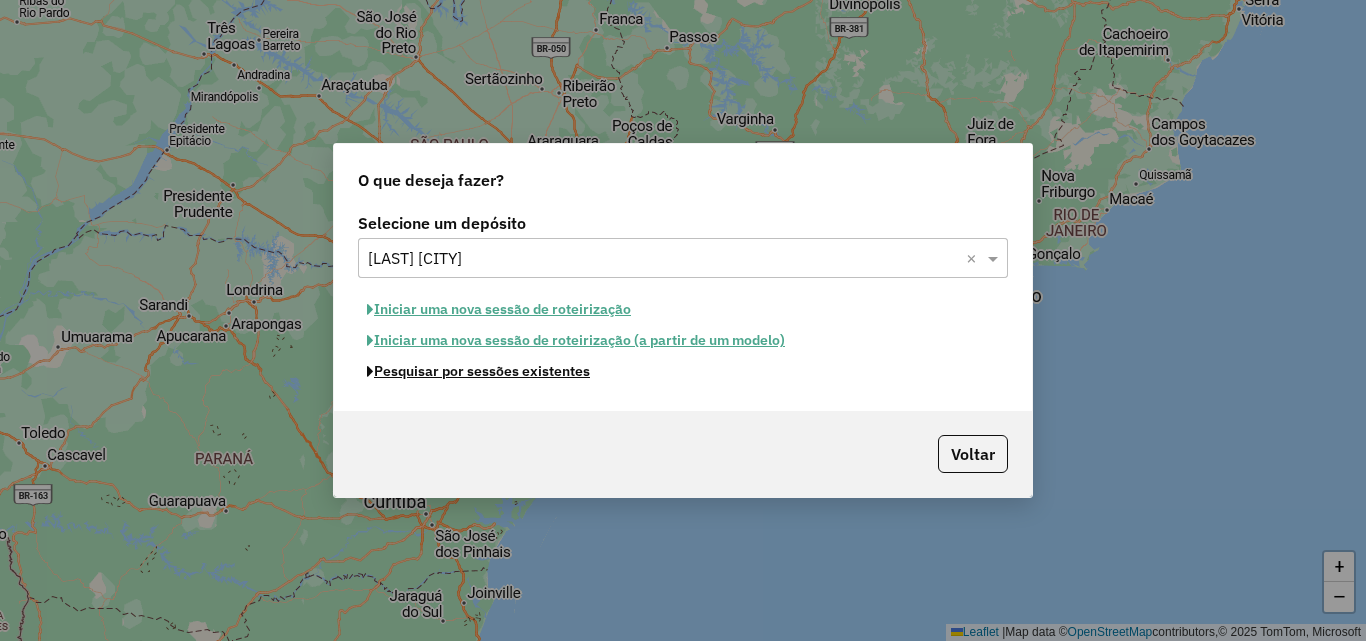 click on "Pesquisar por sessões existentes" 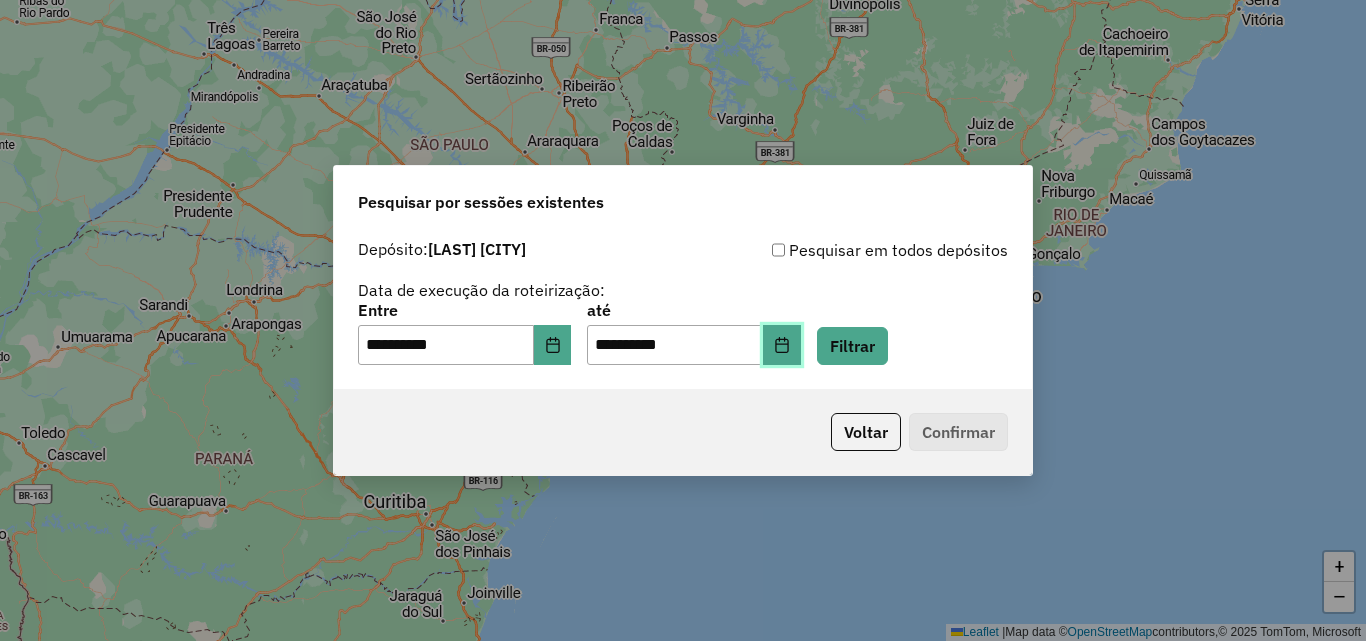 click at bounding box center (782, 345) 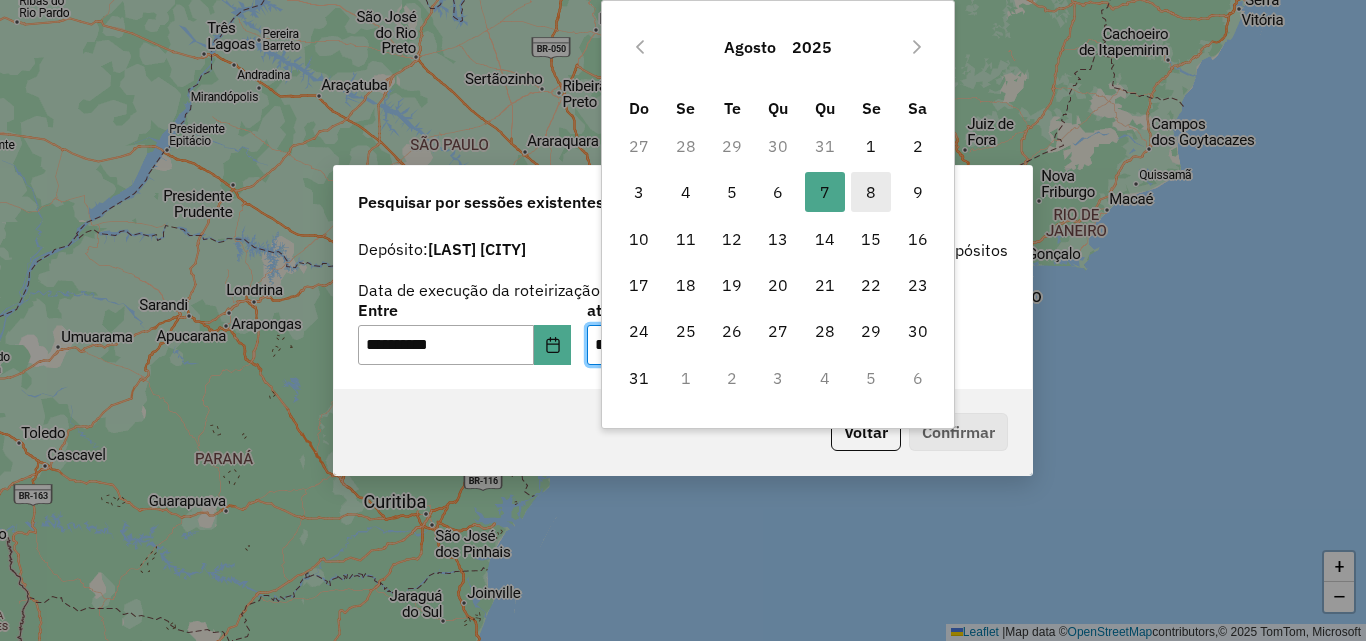 click on "8" at bounding box center (871, 192) 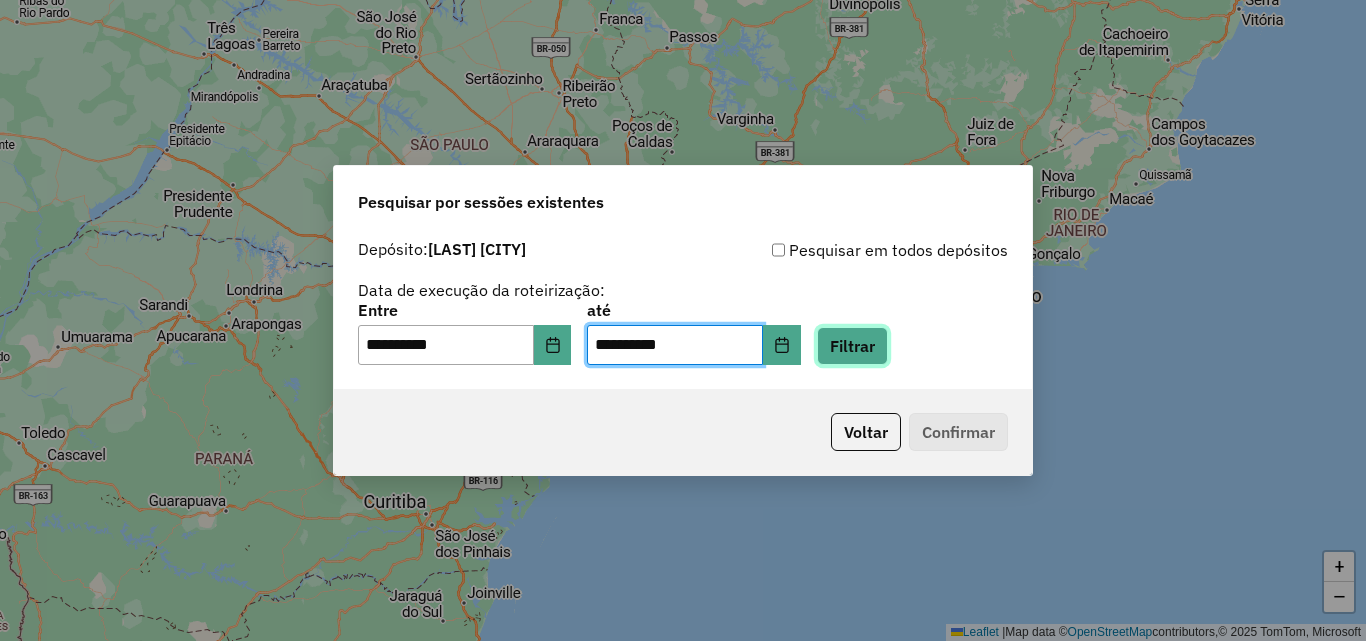 click on "Filtrar" 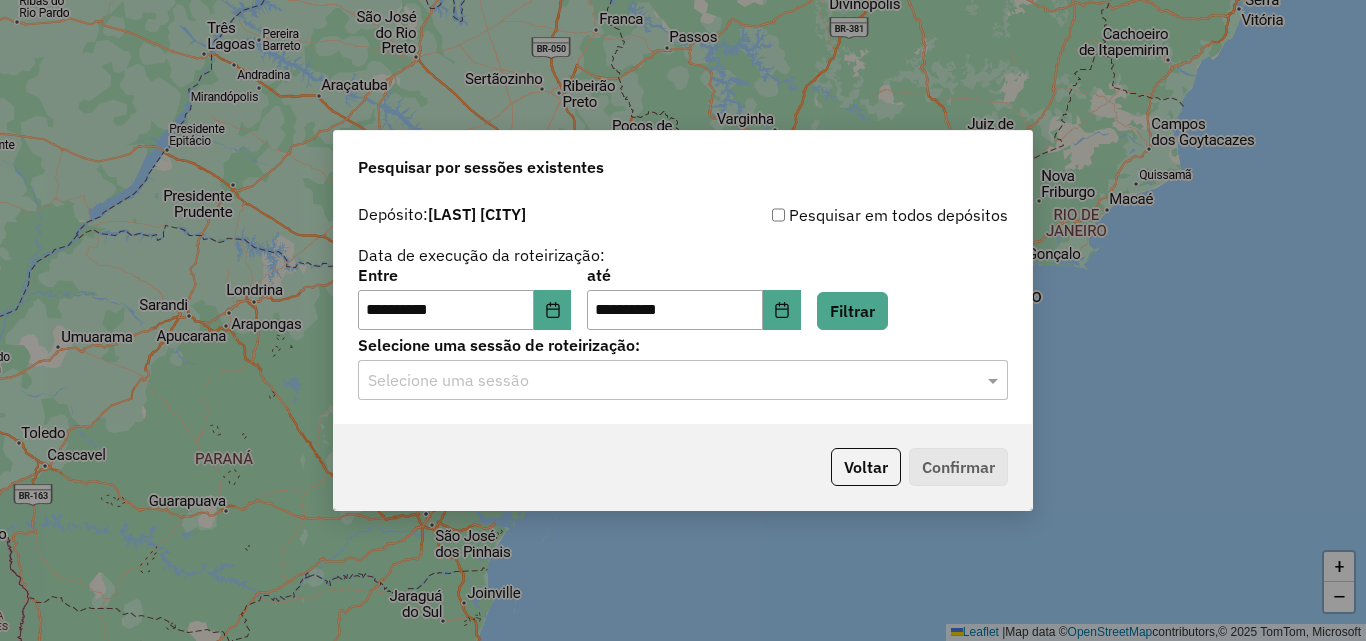 click 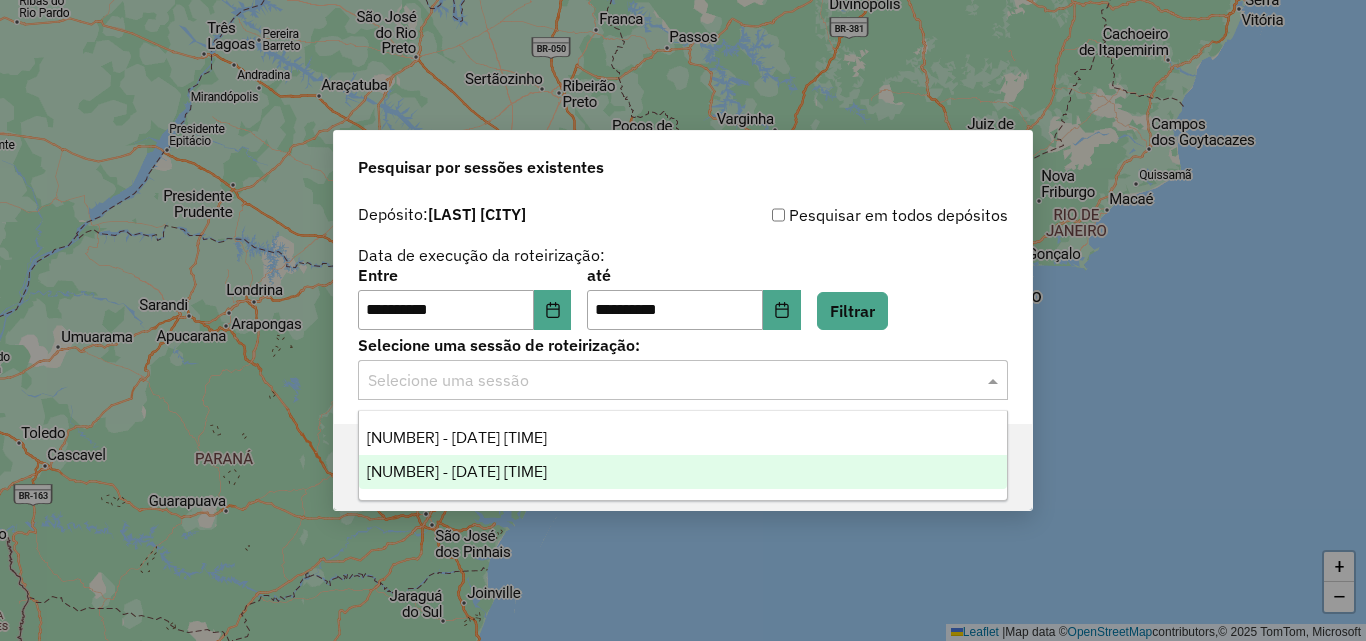 click on "976485 - 08/08/2025 17:39" at bounding box center (683, 472) 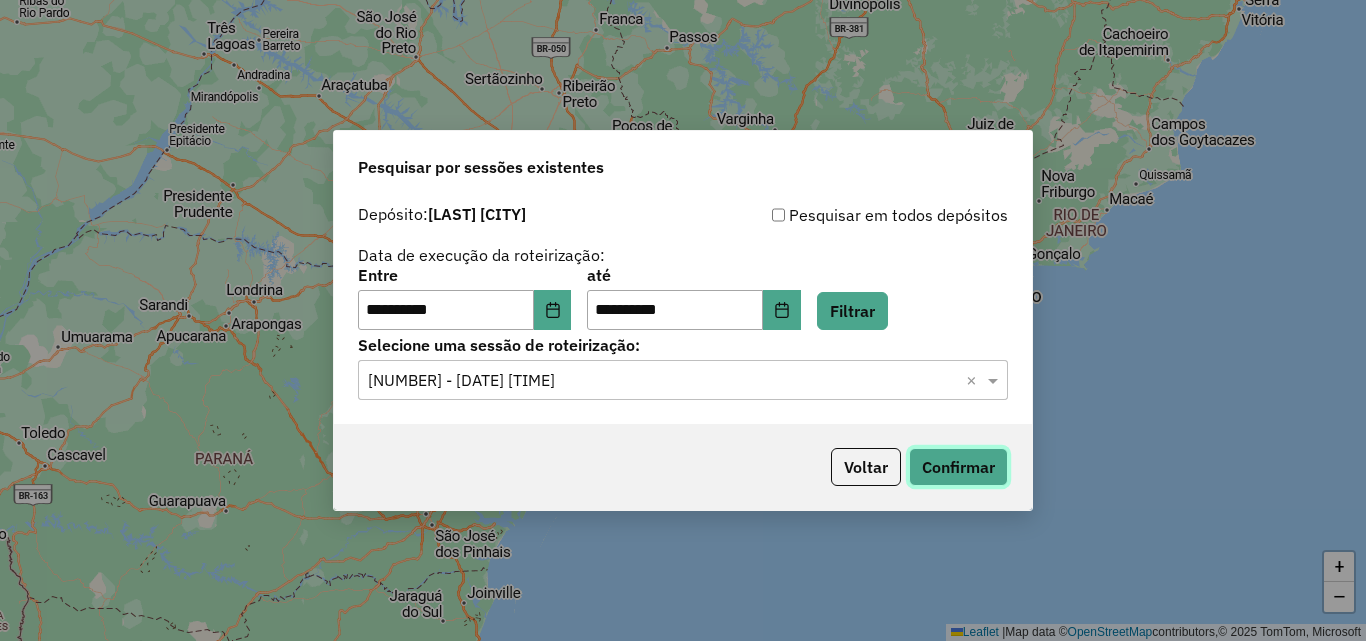 click on "Confirmar" 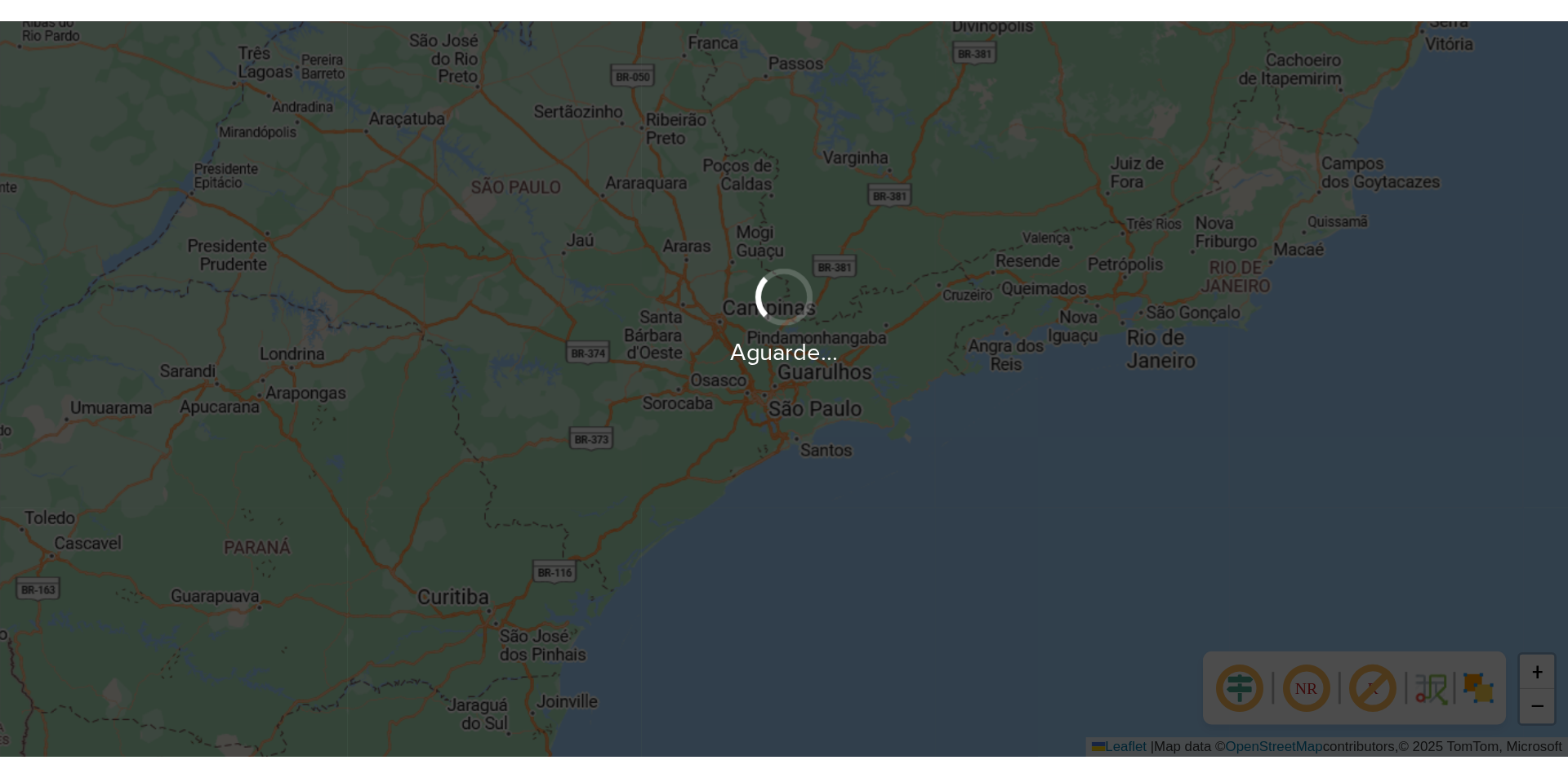 scroll, scrollTop: 0, scrollLeft: 0, axis: both 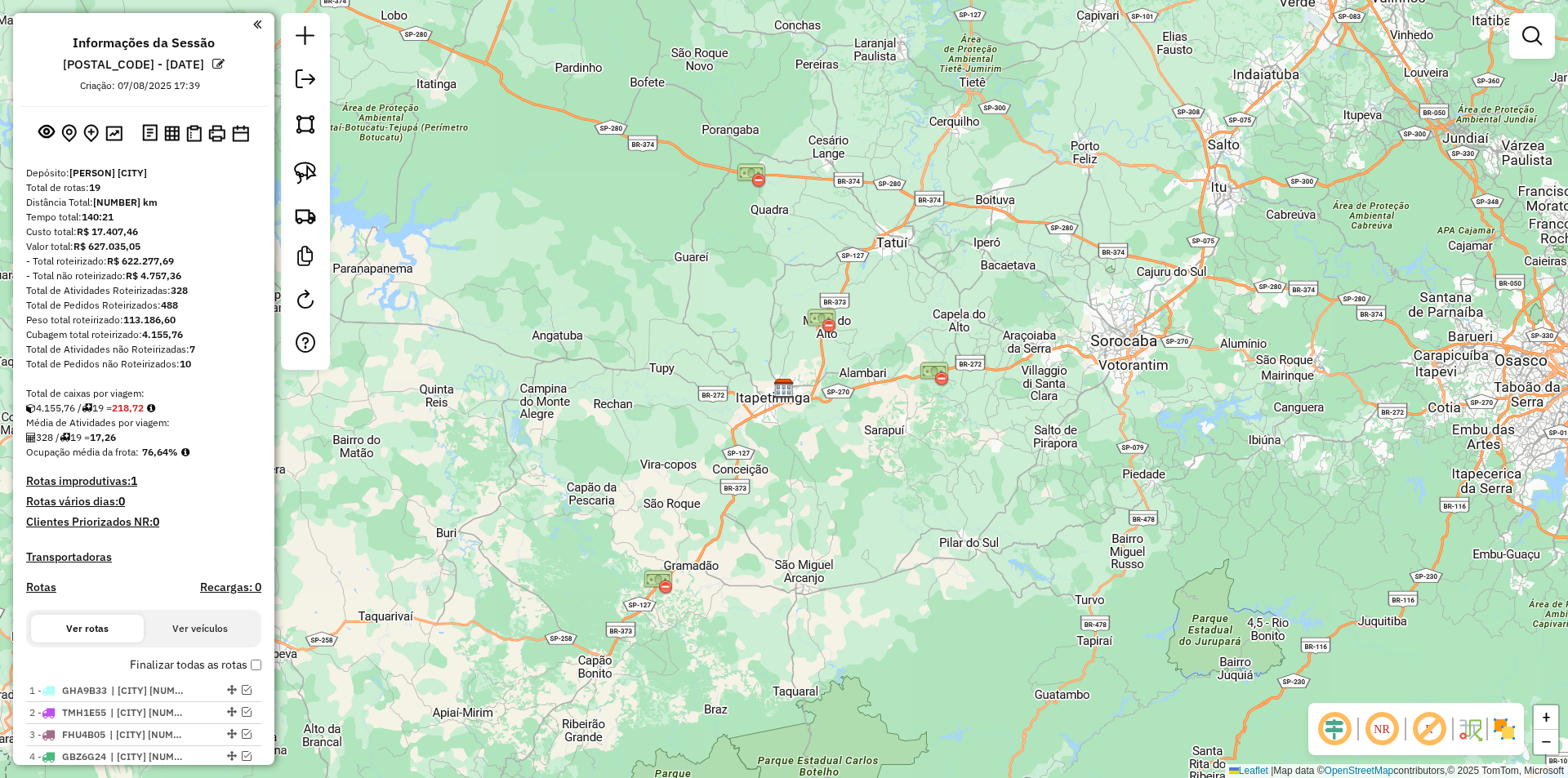 click on "Janela de atendimento Grade de atendimento Capacidade Transportadoras Veículos Cliente Pedidos  Rotas Selecione os dias de semana para filtrar as janelas de atendimento  Seg   Ter   Qua   Qui   Sex   Sáb   Dom  Informe o período da janela de atendimento: De: Até:  Filtrar exatamente a janela do cliente  Considerar janela de atendimento padrão  Selecione os dias de semana para filtrar as grades de atendimento  Seg   Ter   Qua   Qui   Sex   Sáb   Dom   Considerar clientes sem dia de atendimento cadastrado  Clientes fora do dia de atendimento selecionado Filtrar as atividades entre os valores definidos abaixo:  Peso mínimo:   Peso máximo:   Cubagem mínima:   Cubagem máxima:   De:   Até:  Filtrar as atividades entre o tempo de atendimento definido abaixo:  De:   Até:   Considerar capacidade total dos clientes não roteirizados Transportadora: Selecione um ou mais itens Tipo de veículo: Selecione um ou mais itens Veículo: Selecione um ou mais itens Motorista: Selecione um ou mais itens Nome: Rótulo:" 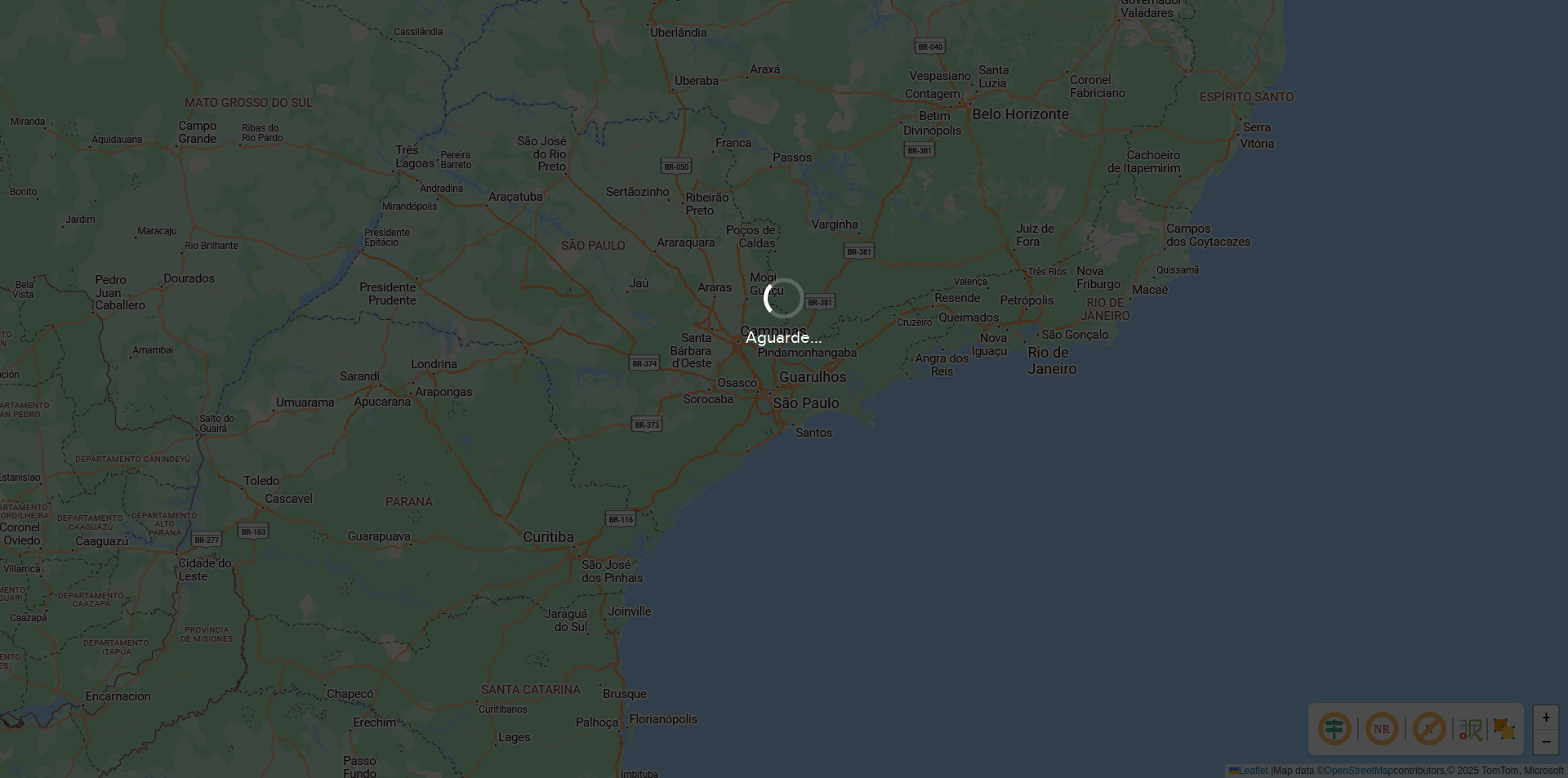 scroll, scrollTop: 0, scrollLeft: 0, axis: both 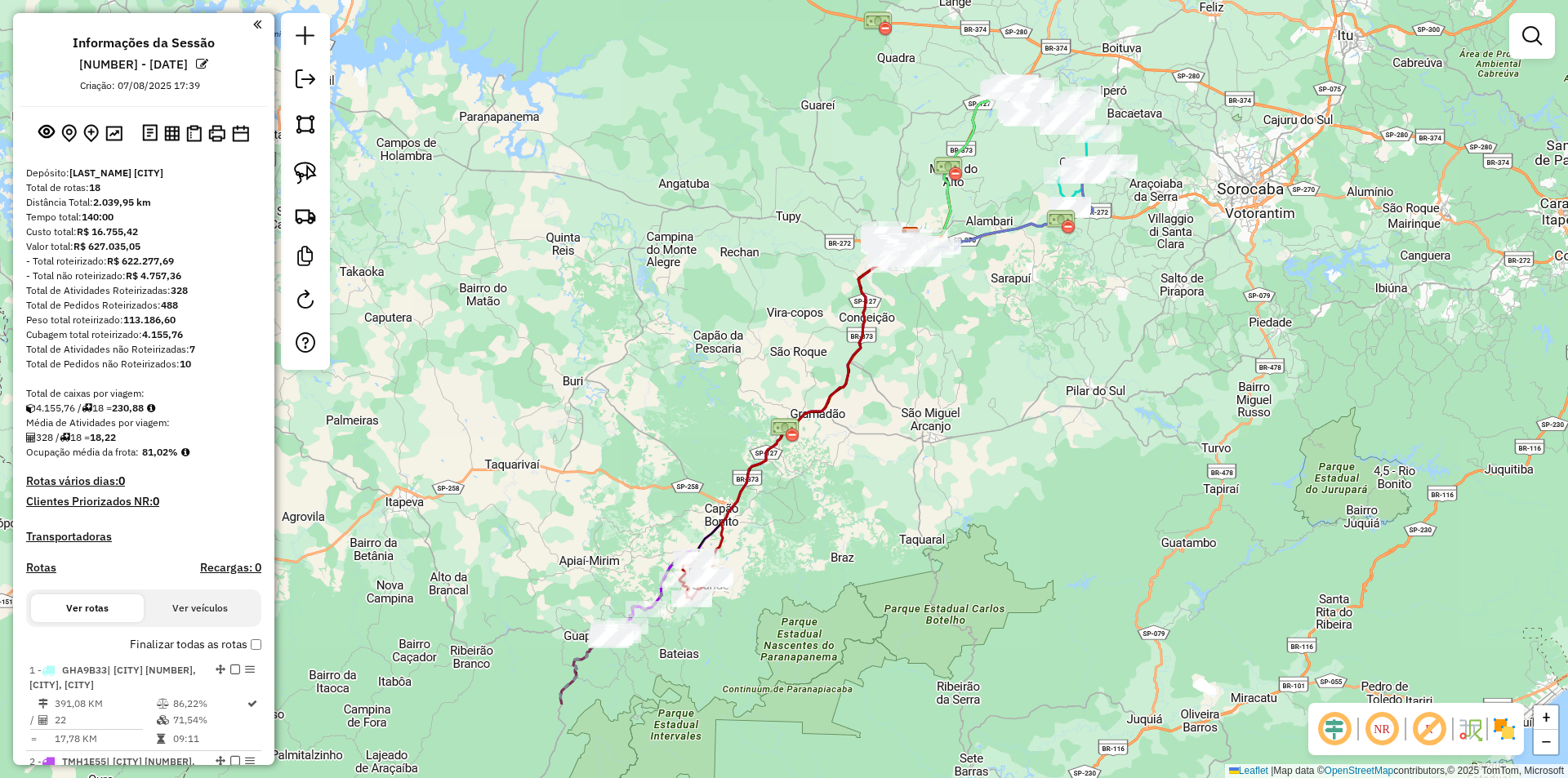 drag, startPoint x: 848, startPoint y: 631, endPoint x: 960, endPoint y: 495, distance: 176.18172 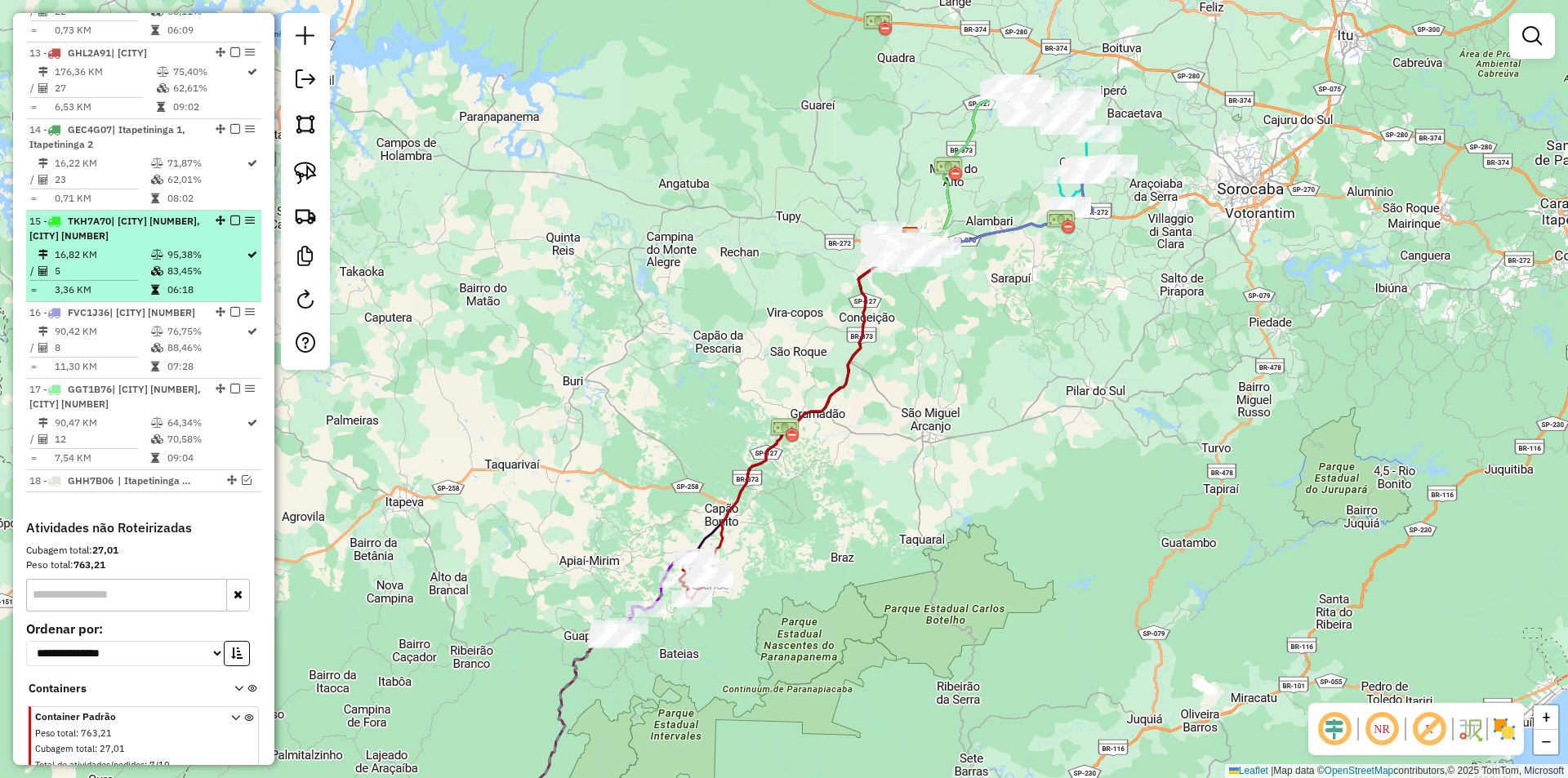 scroll, scrollTop: 1749, scrollLeft: 0, axis: vertical 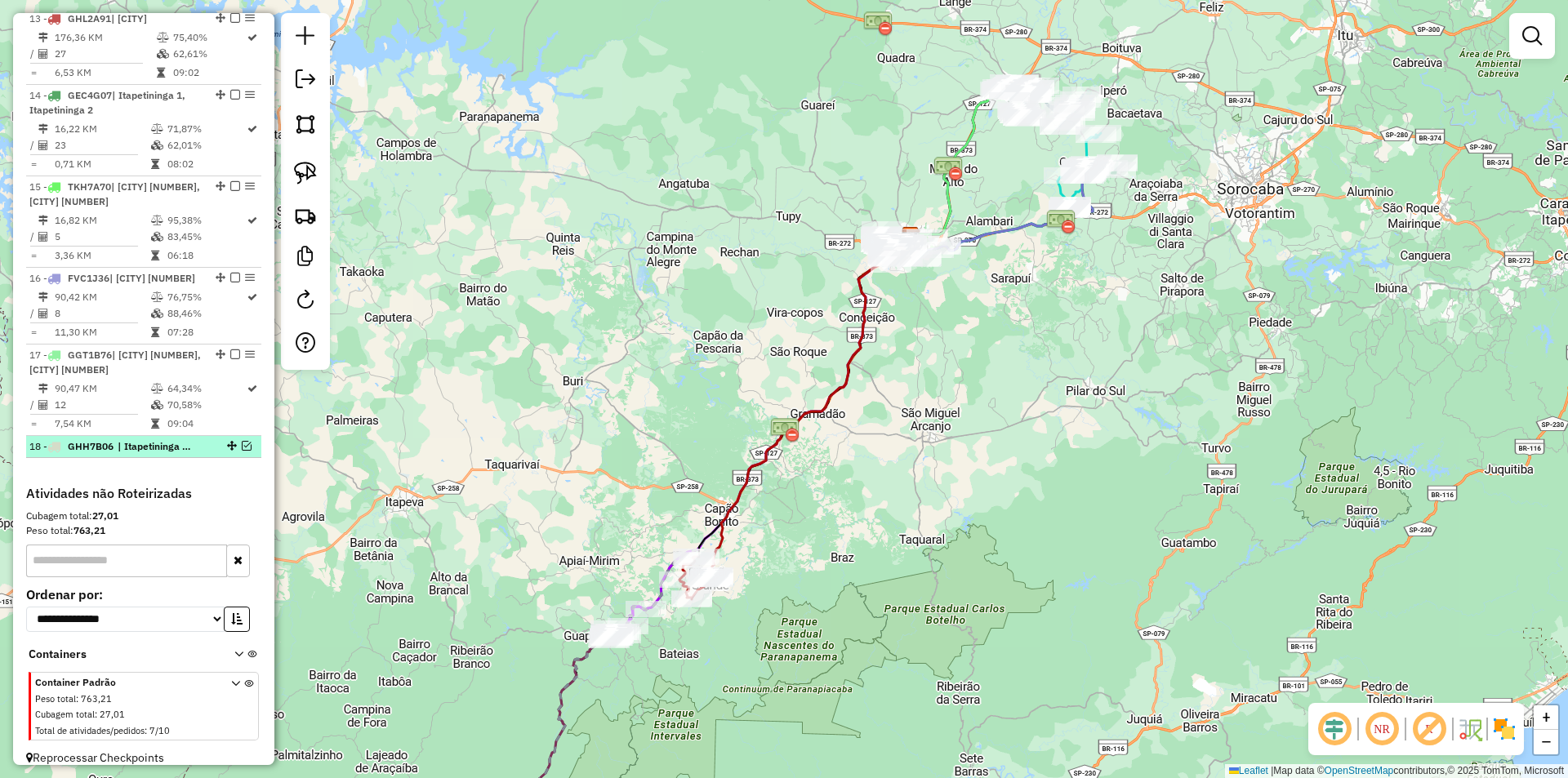 click at bounding box center [247, 446] 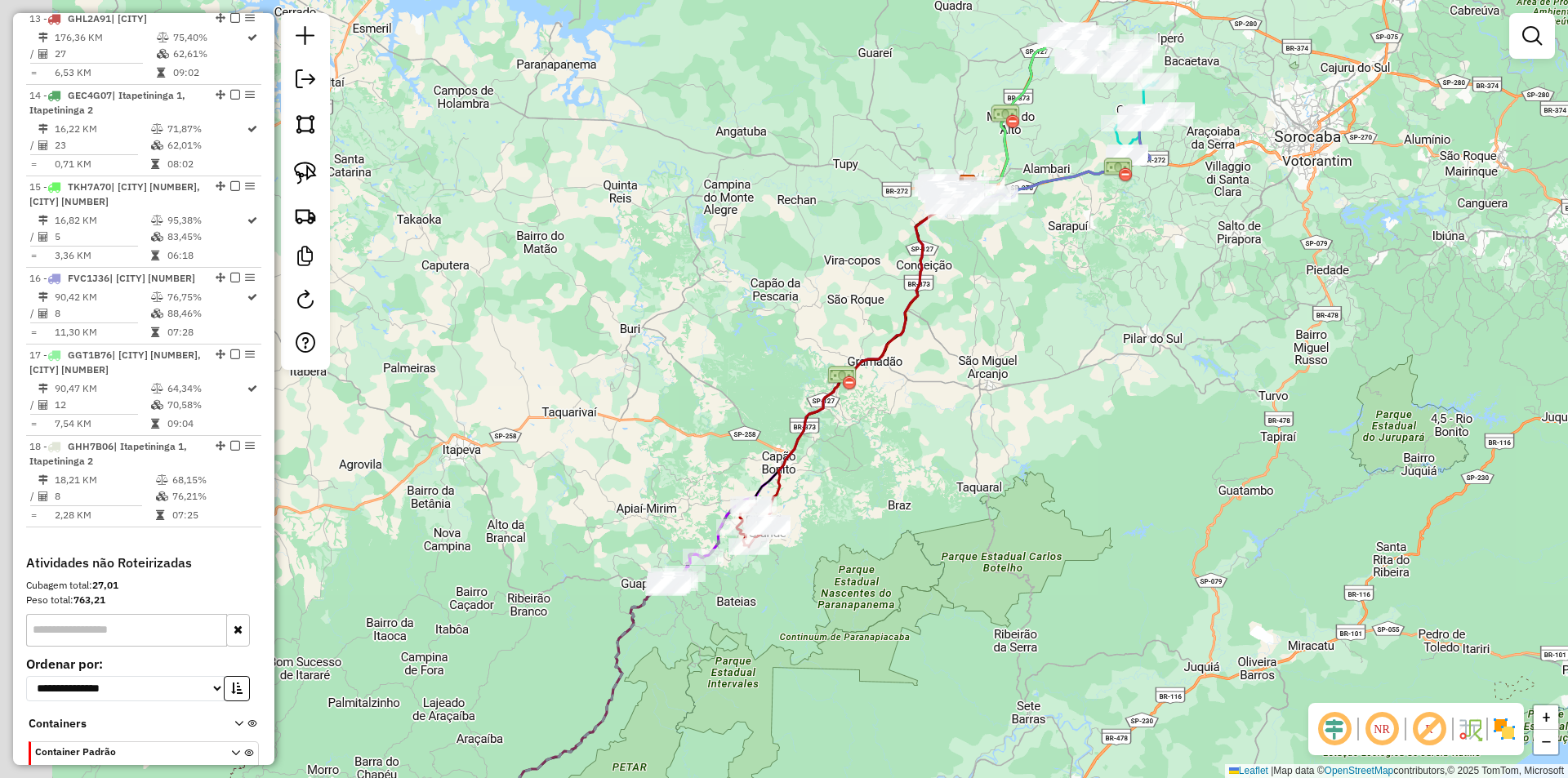 drag, startPoint x: 618, startPoint y: 482, endPoint x: 812, endPoint y: 256, distance: 297.8456 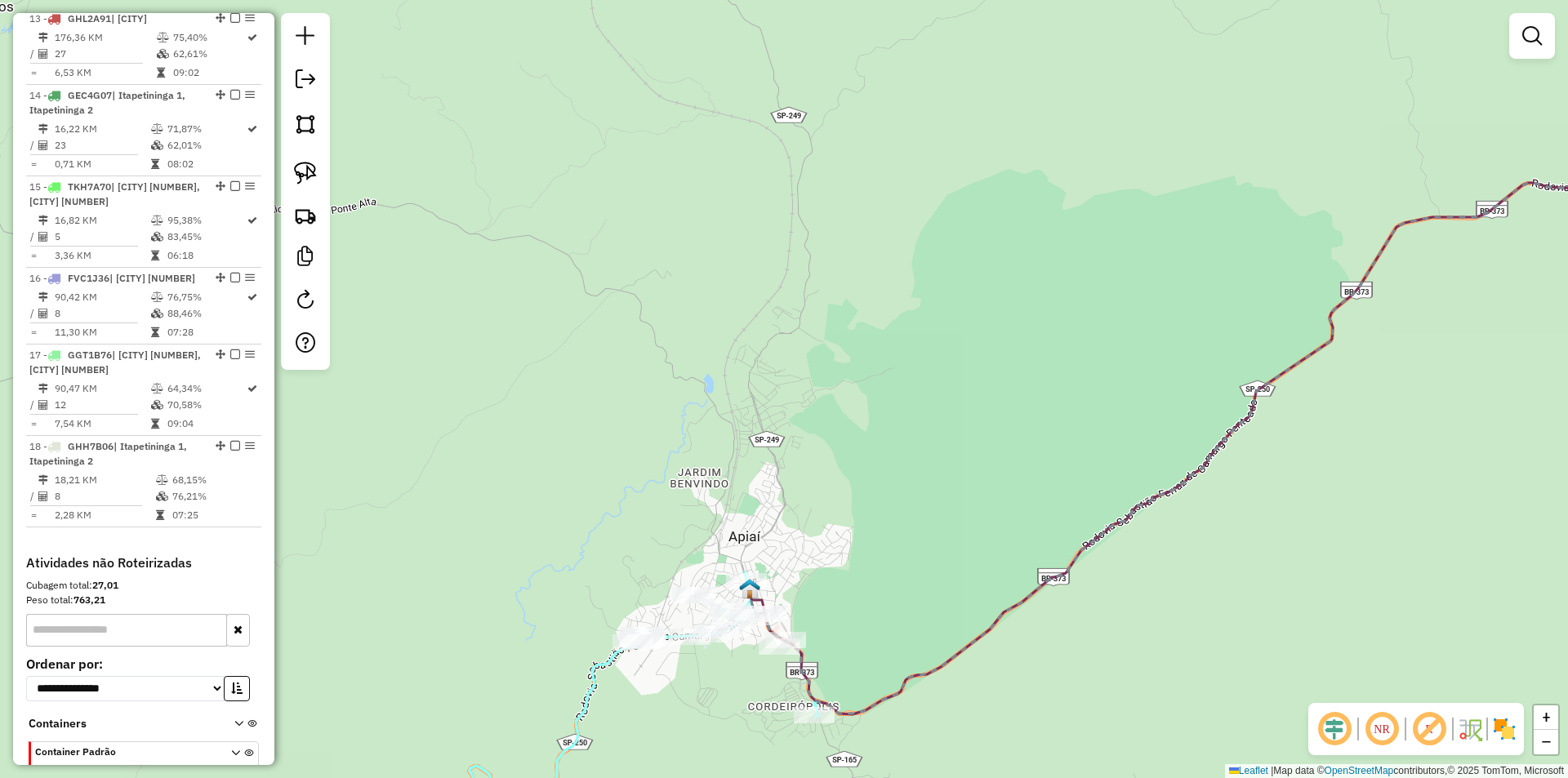 click on "Janela de atendimento Grade de atendimento Capacidade Transportadoras Veículos Cliente Pedidos  Rotas Selecione os dias de semana para filtrar as janelas de atendimento  Seg   Ter   Qua   Qui   Sex   Sáb   Dom  Informe o período da janela de atendimento: De: Até:  Filtrar exatamente a janela do cliente  Considerar janela de atendimento padrão  Selecione os dias de semana para filtrar as grades de atendimento  Seg   Ter   Qua   Qui   Sex   Sáb   Dom   Considerar clientes sem dia de atendimento cadastrado  Clientes fora do dia de atendimento selecionado Filtrar as atividades entre os valores definidos abaixo:  Peso mínimo:   Peso máximo:   Cubagem mínima:   Cubagem máxima:   De:   Até:  Filtrar as atividades entre o tempo de atendimento definido abaixo:  De:   Até:   Considerar capacidade total dos clientes não roteirizados Transportadora: Selecione um ou mais itens Tipo de veículo: Selecione um ou mais itens Veículo: Selecione um ou mais itens Motorista: Selecione um ou mais itens Nome: Rótulo:" 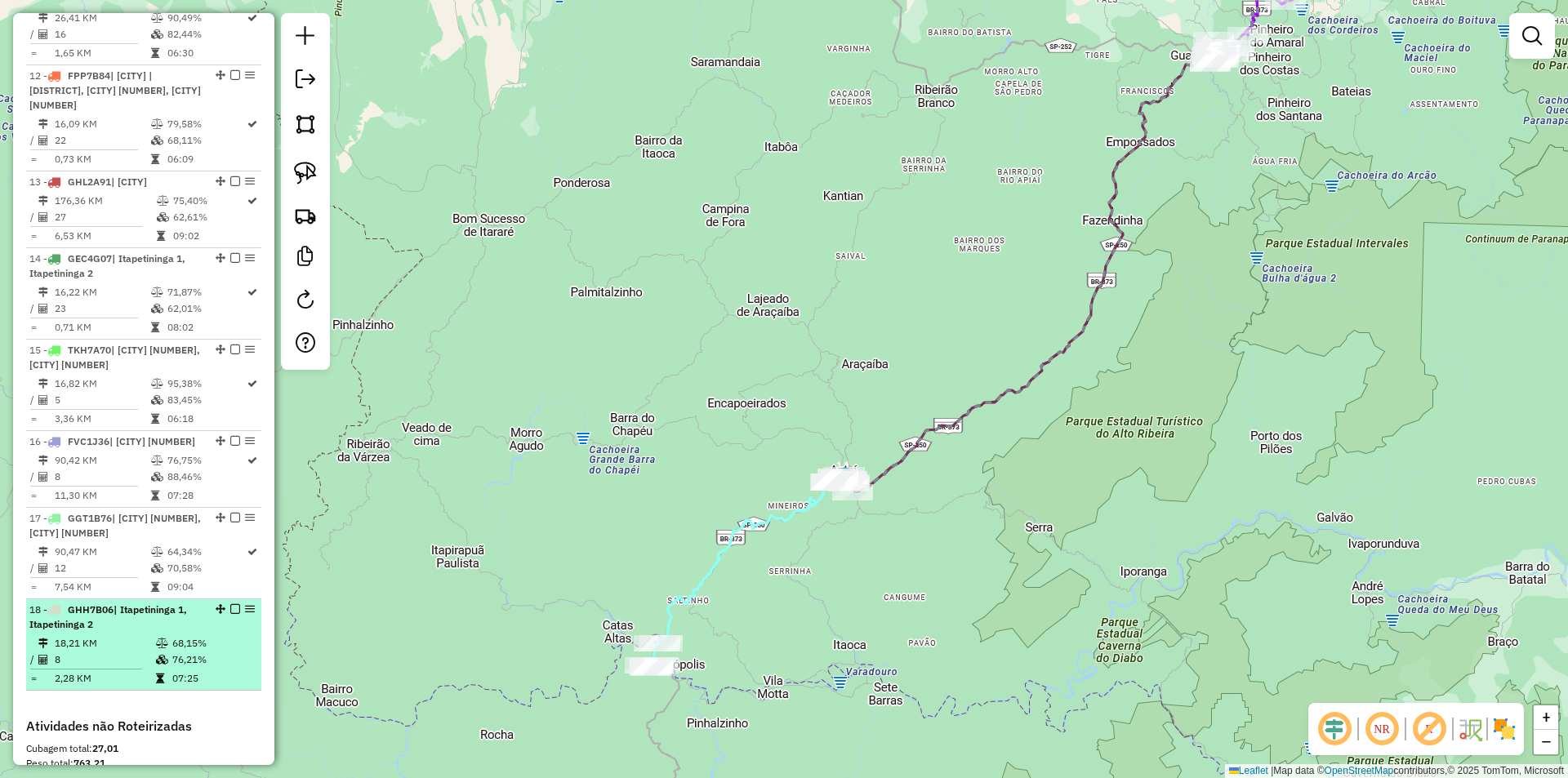 scroll, scrollTop: 1504, scrollLeft: 0, axis: vertical 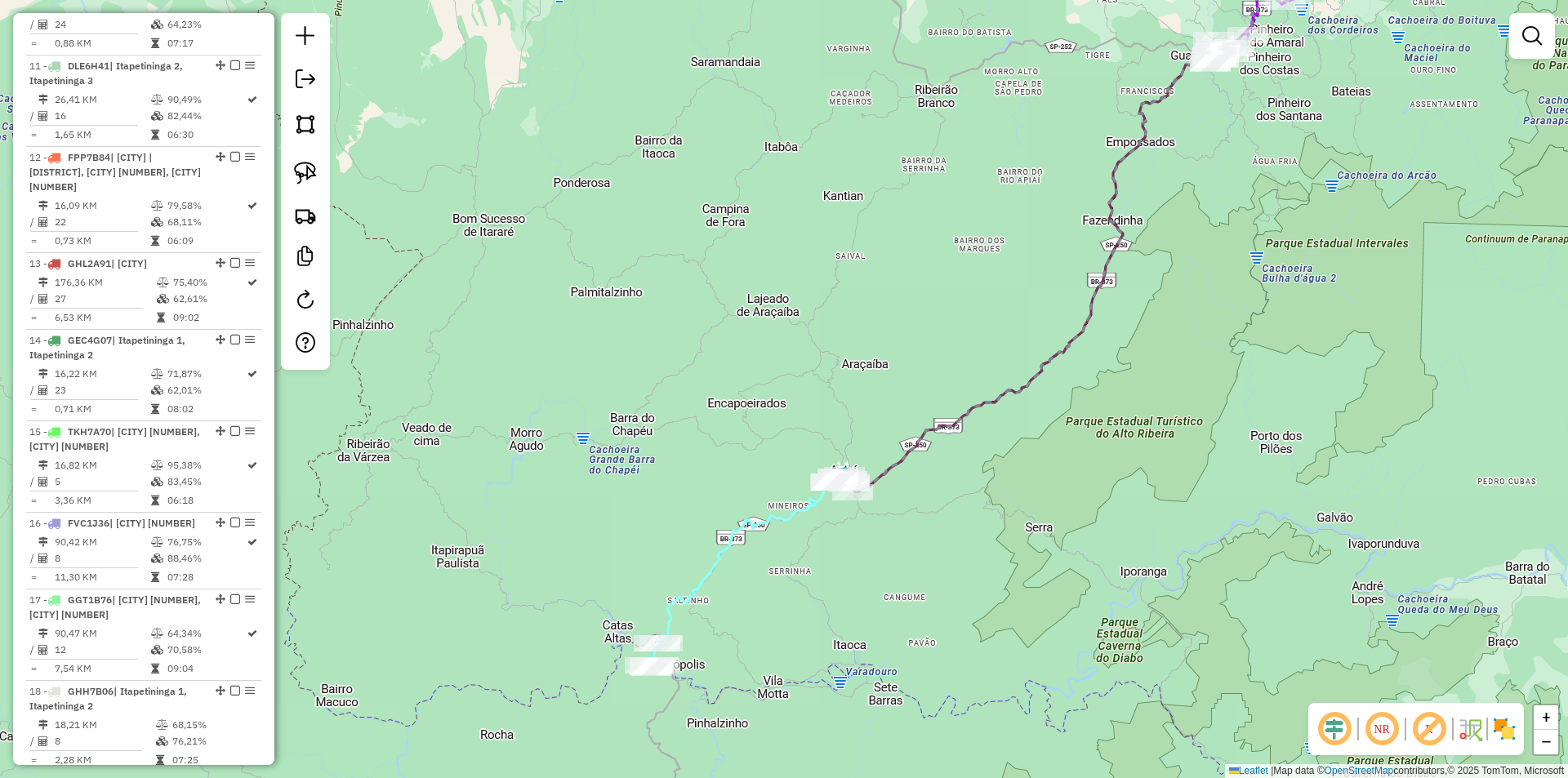 drag, startPoint x: 533, startPoint y: 270, endPoint x: 661, endPoint y: 264, distance: 128.14055 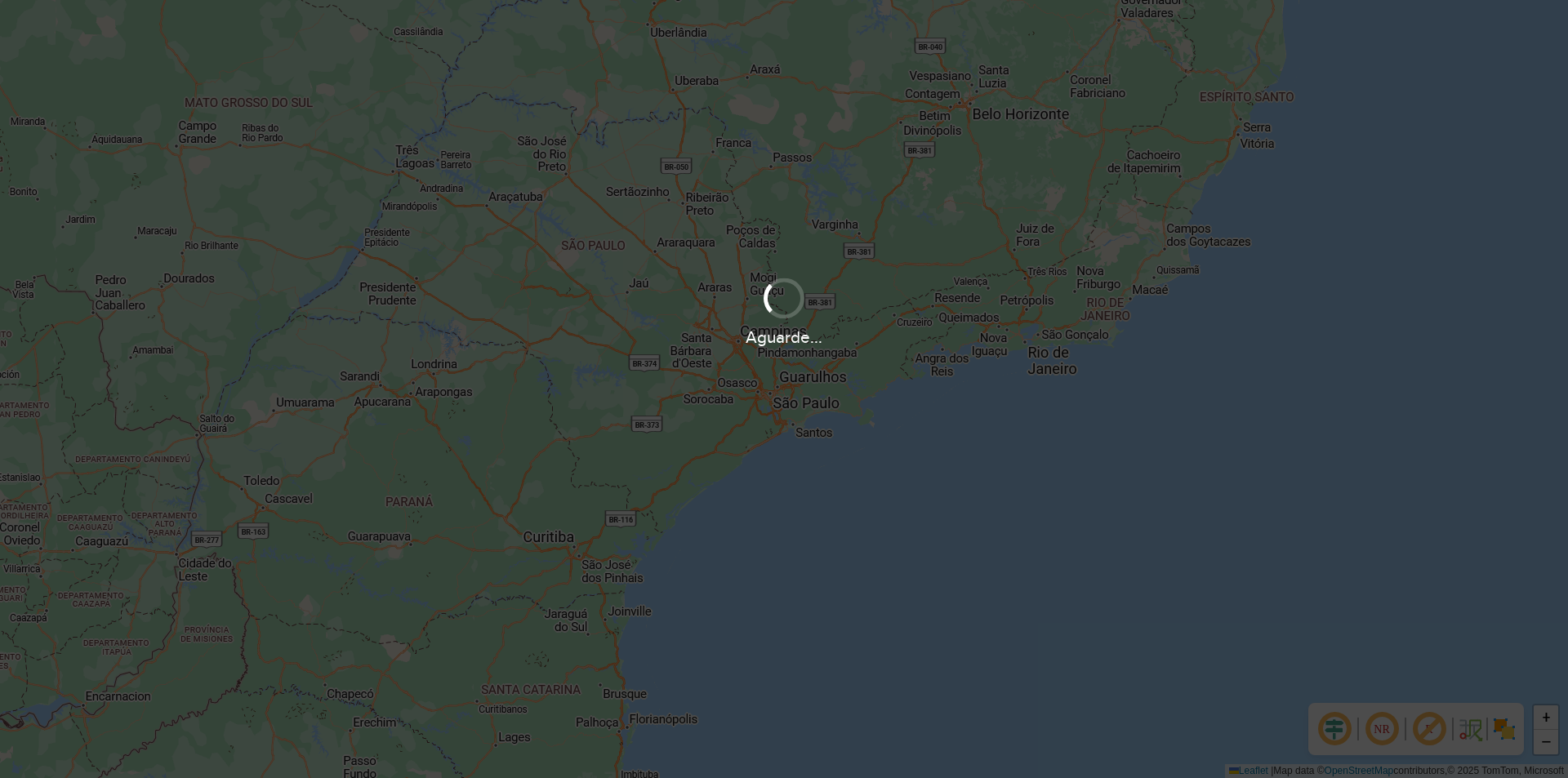 scroll, scrollTop: 0, scrollLeft: 0, axis: both 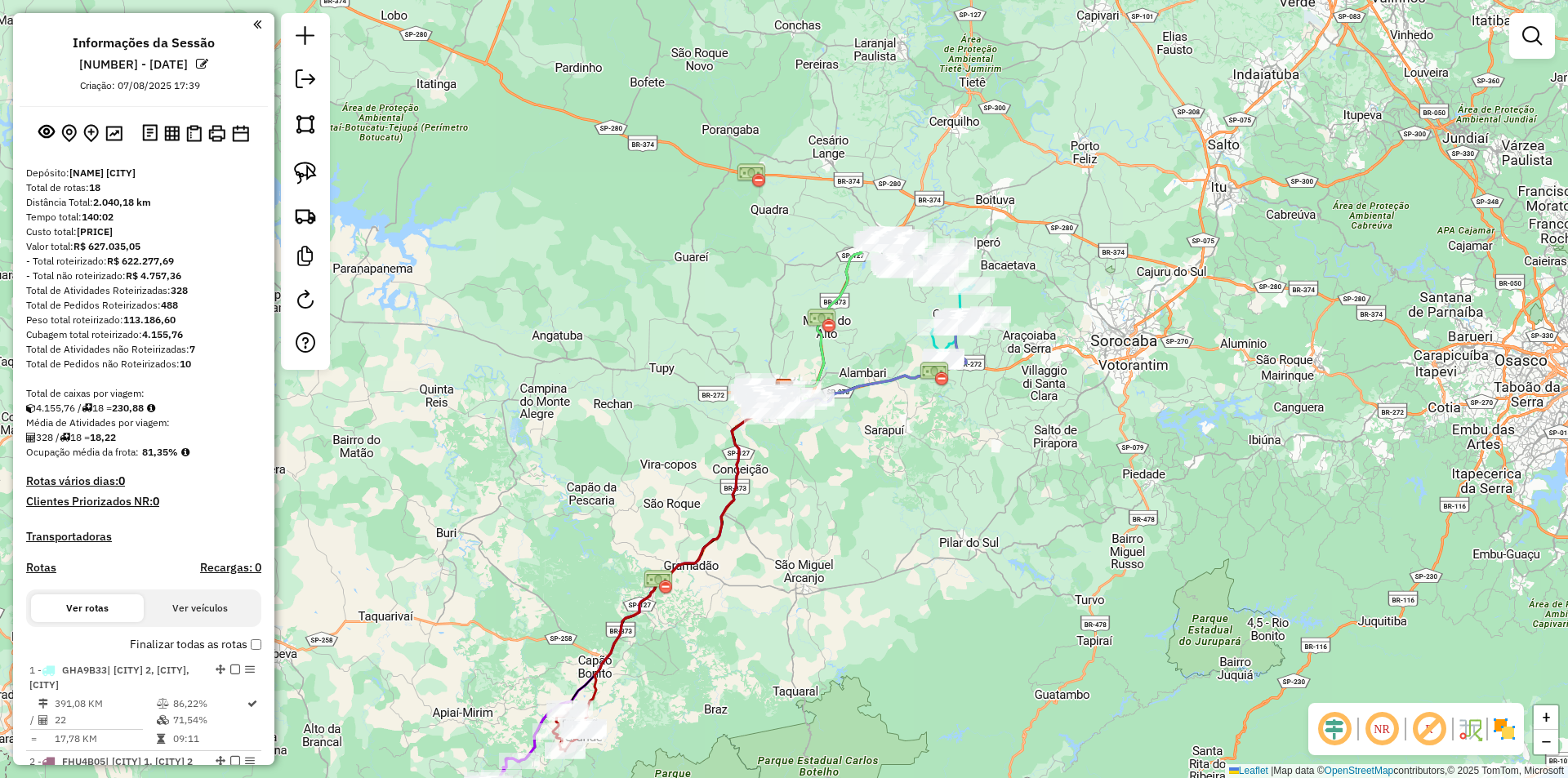 click on "Janela de atendimento Grade de atendimento Capacidade Transportadoras Veículos Cliente Pedidos  Rotas Selecione os dias de semana para filtrar as janelas de atendimento  Seg   Ter   Qua   Qui   Sex   Sáb   Dom  Informe o período da janela de atendimento: De: Até:  Filtrar exatamente a janela do cliente  Considerar janela de atendimento padrão  Selecione os dias de semana para filtrar as grades de atendimento  Seg   Ter   Qua   Qui   Sex   Sáb   Dom   Considerar clientes sem dia de atendimento cadastrado  Clientes fora do dia de atendimento selecionado Filtrar as atividades entre os valores definidos abaixo:  Peso mínimo:   Peso máximo:   Cubagem mínima:   Cubagem máxima:   De:   Até:  Filtrar as atividades entre o tempo de atendimento definido abaixo:  De:   Até:   Considerar capacidade total dos clientes não roteirizados Transportadora: Selecione um ou mais itens Tipo de veículo: Selecione um ou mais itens Veículo: Selecione um ou mais itens Motorista: Selecione um ou mais itens Nome: Rótulo:" 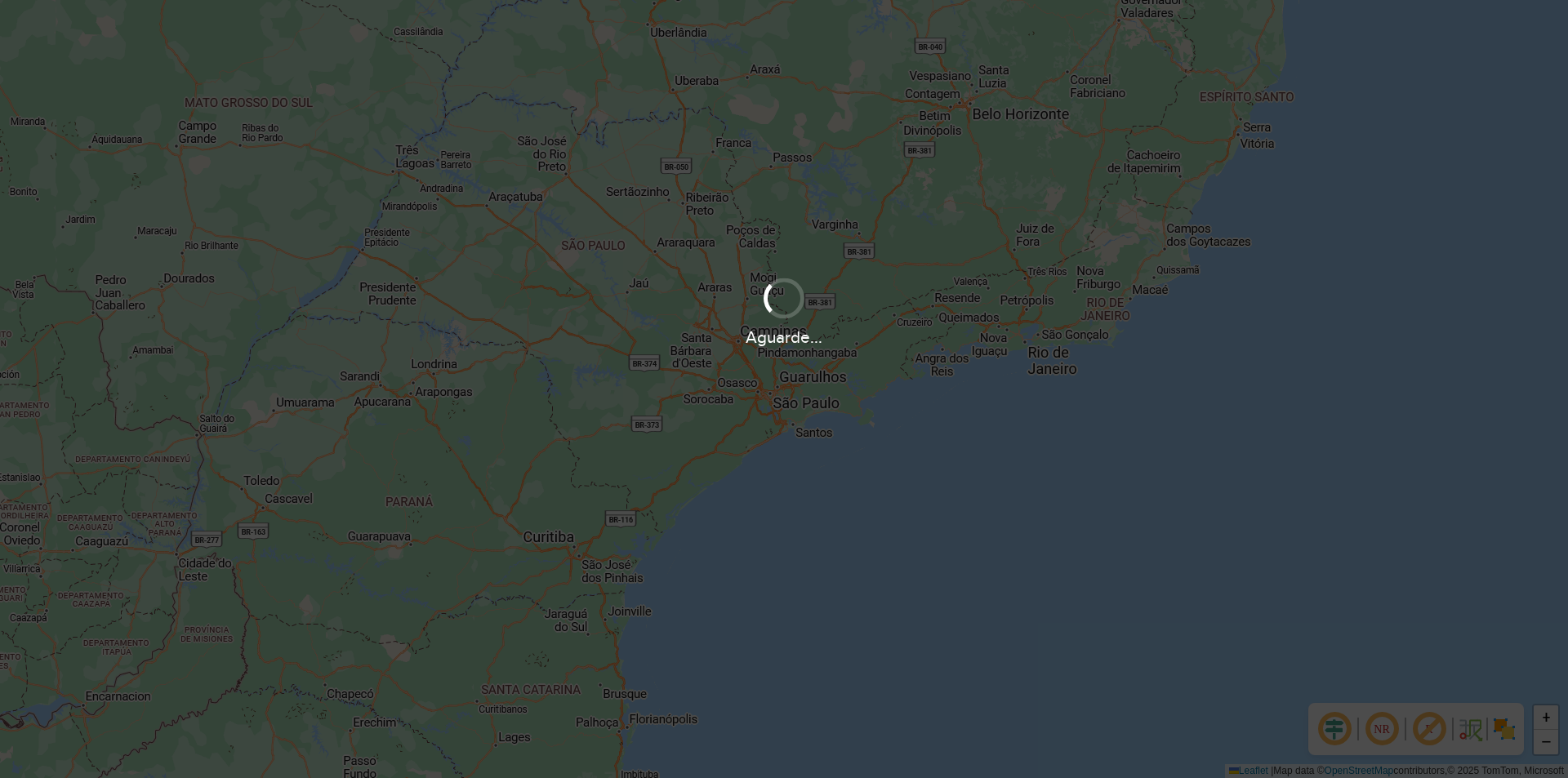 scroll, scrollTop: 0, scrollLeft: 0, axis: both 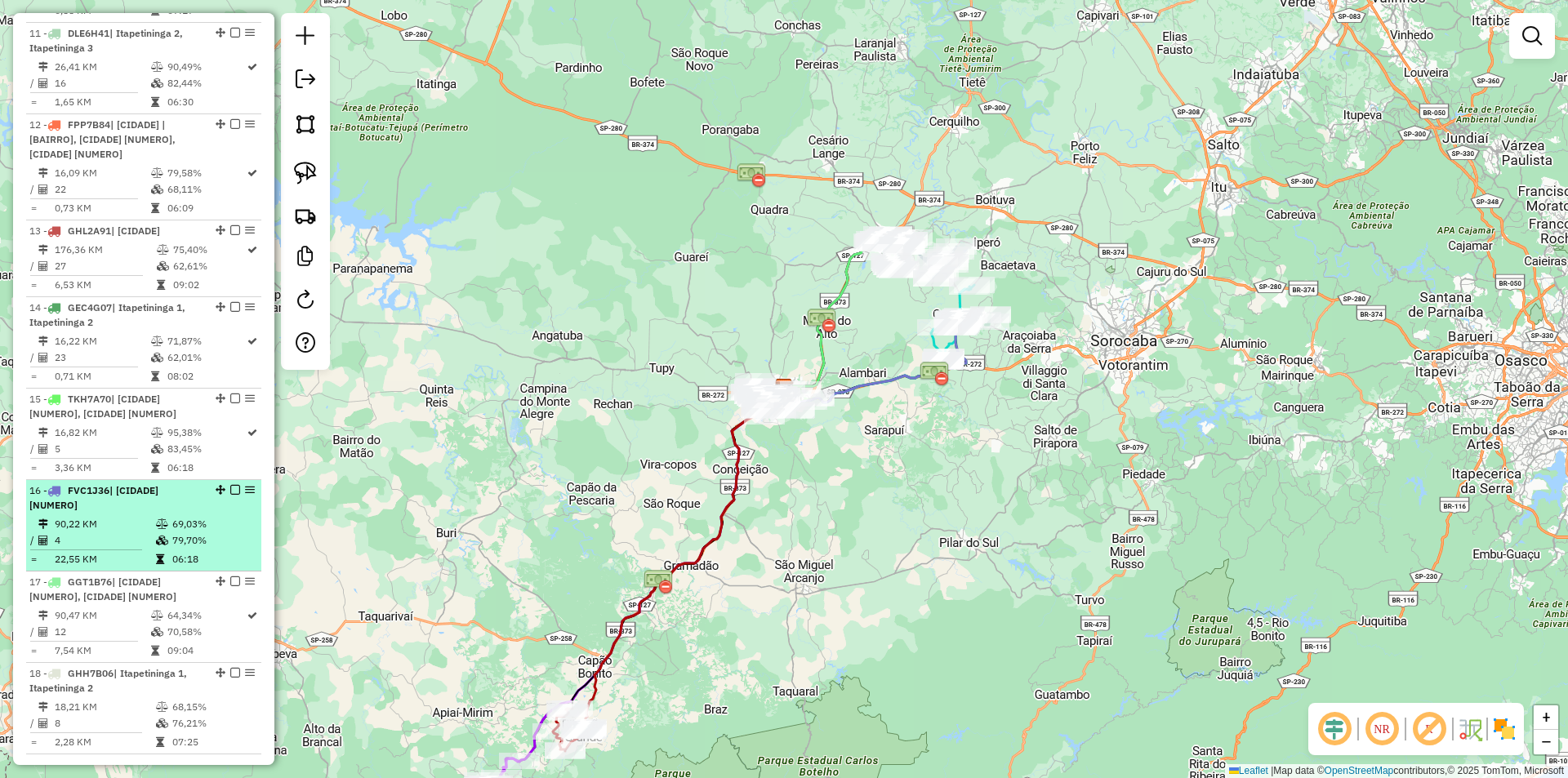click on "90,22 KM" at bounding box center (105, 524) 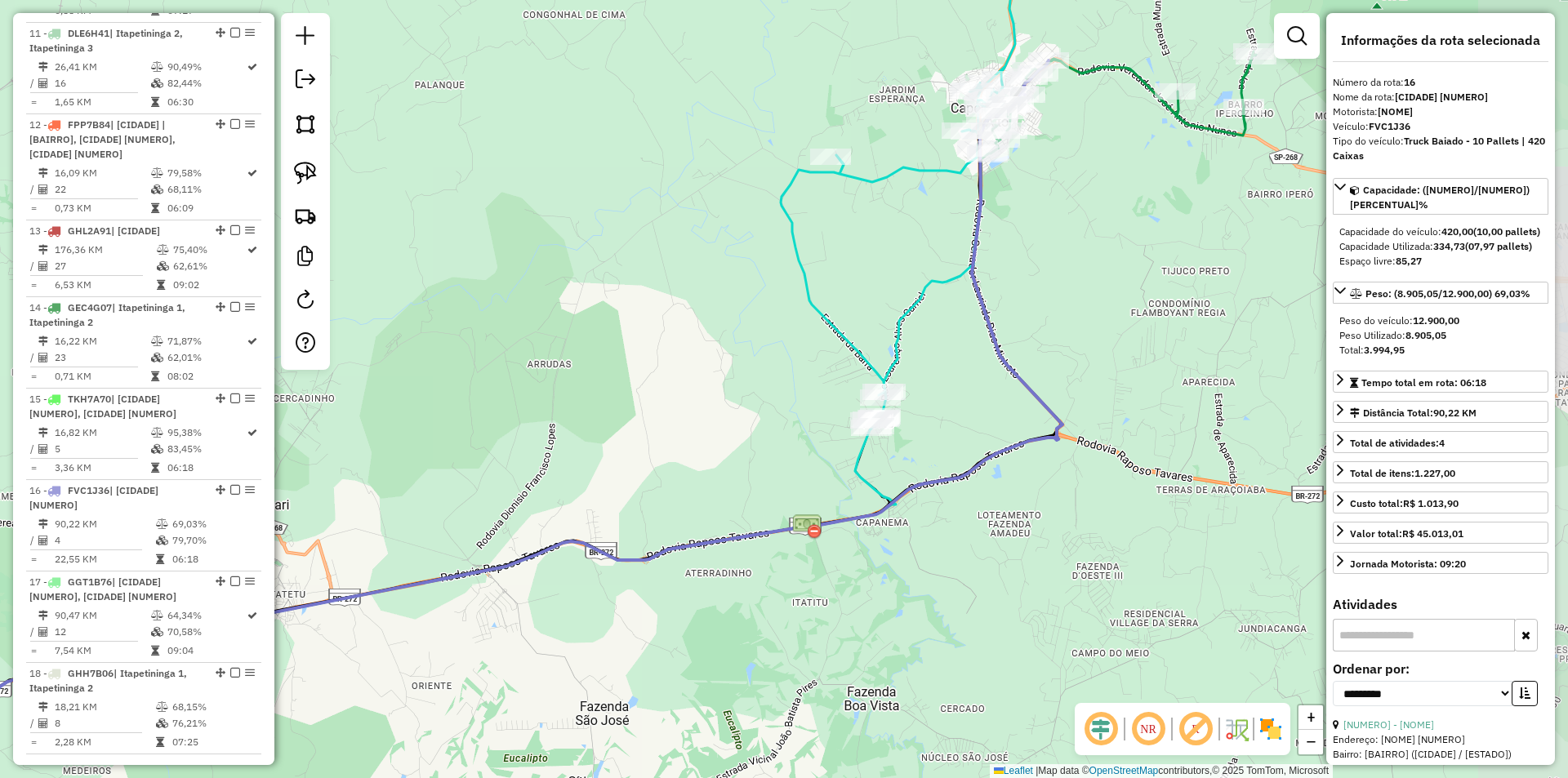 drag, startPoint x: 1200, startPoint y: 581, endPoint x: 767, endPoint y: 585, distance: 433.01848 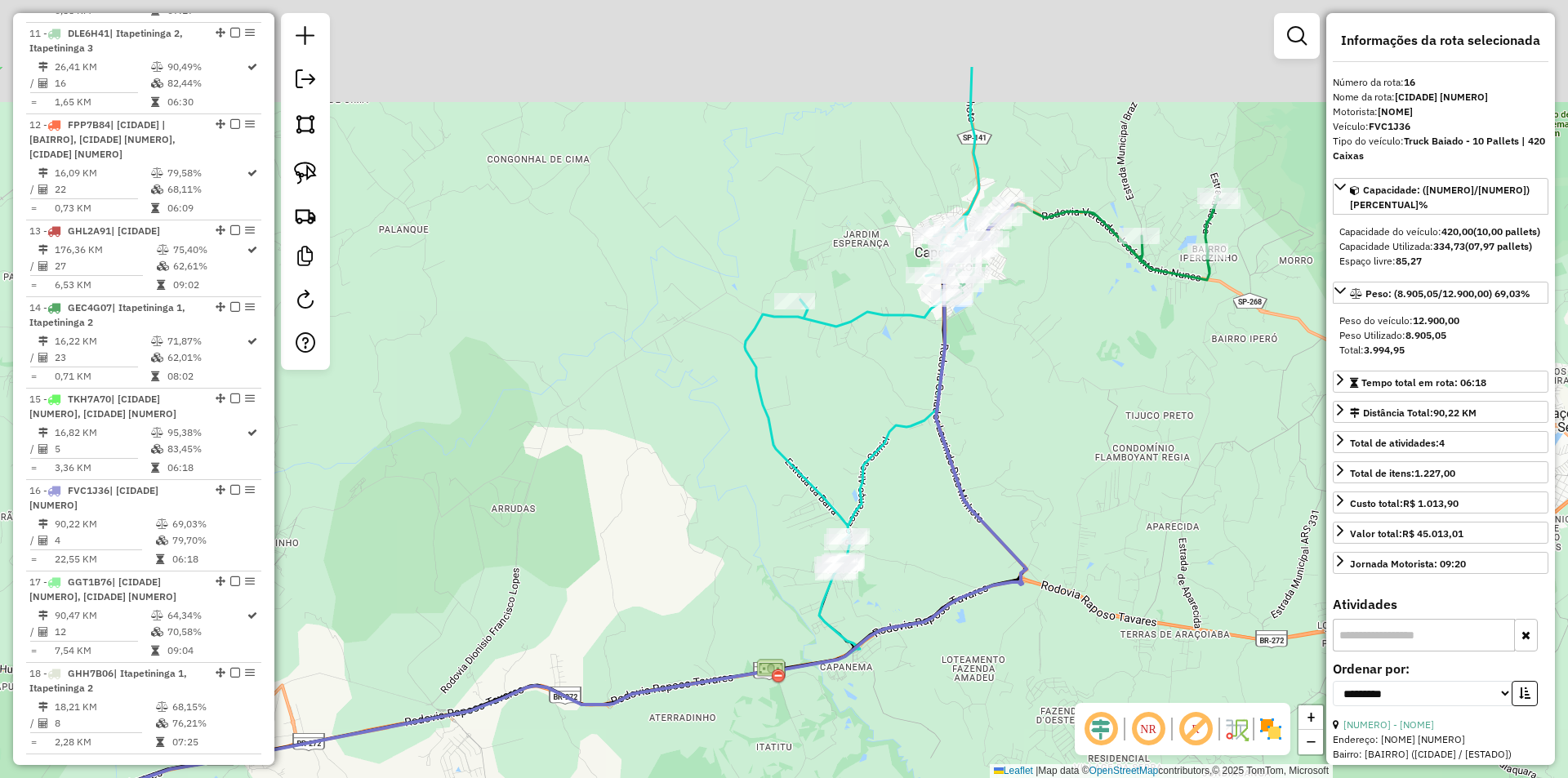 drag, startPoint x: 1070, startPoint y: 187, endPoint x: 1039, endPoint y: 308, distance: 124.90797 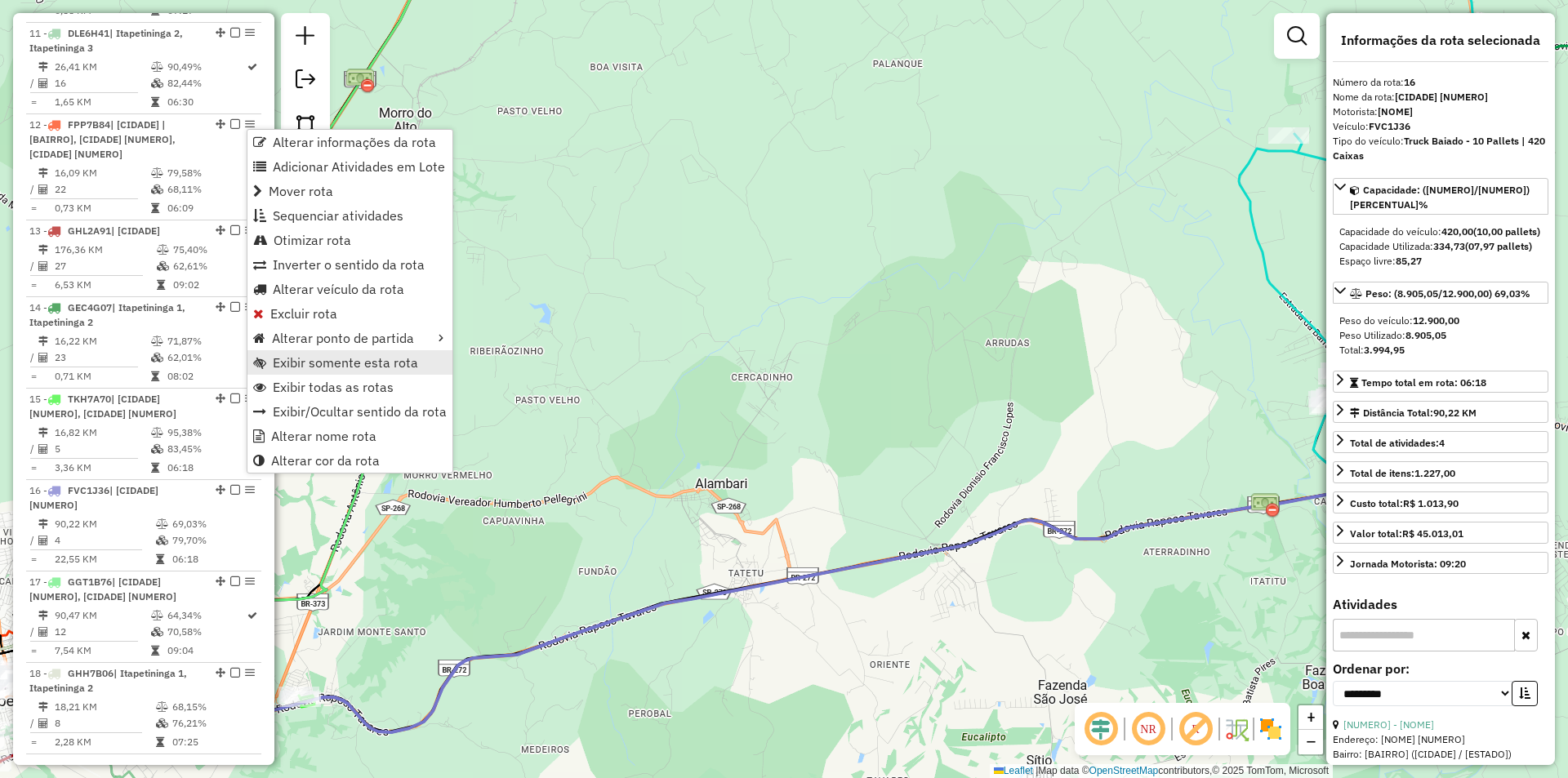 click on "Exibir somente esta rota" at bounding box center [345, 362] 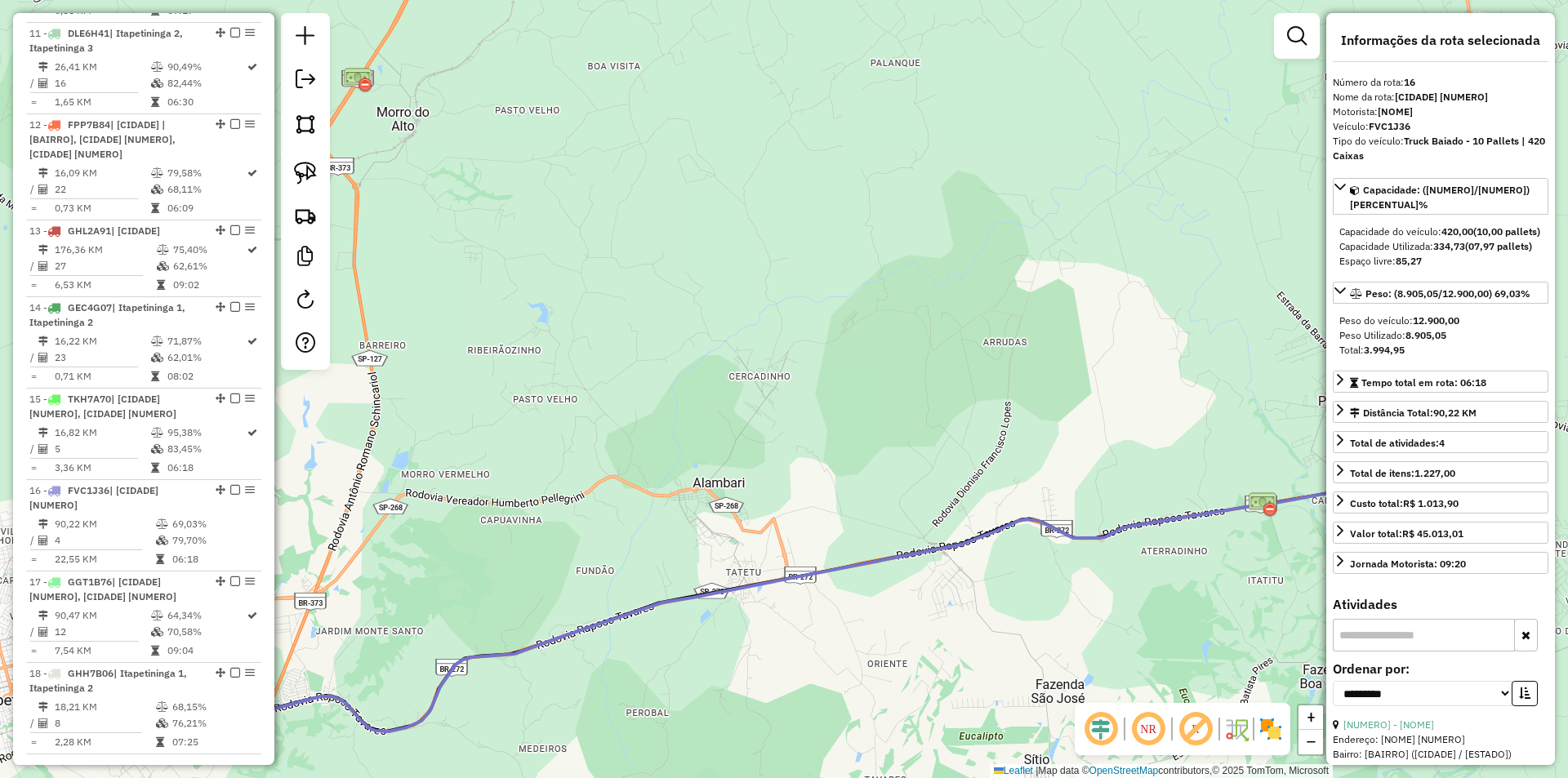 drag, startPoint x: 985, startPoint y: 407, endPoint x: 717, endPoint y: 412, distance: 268.04664 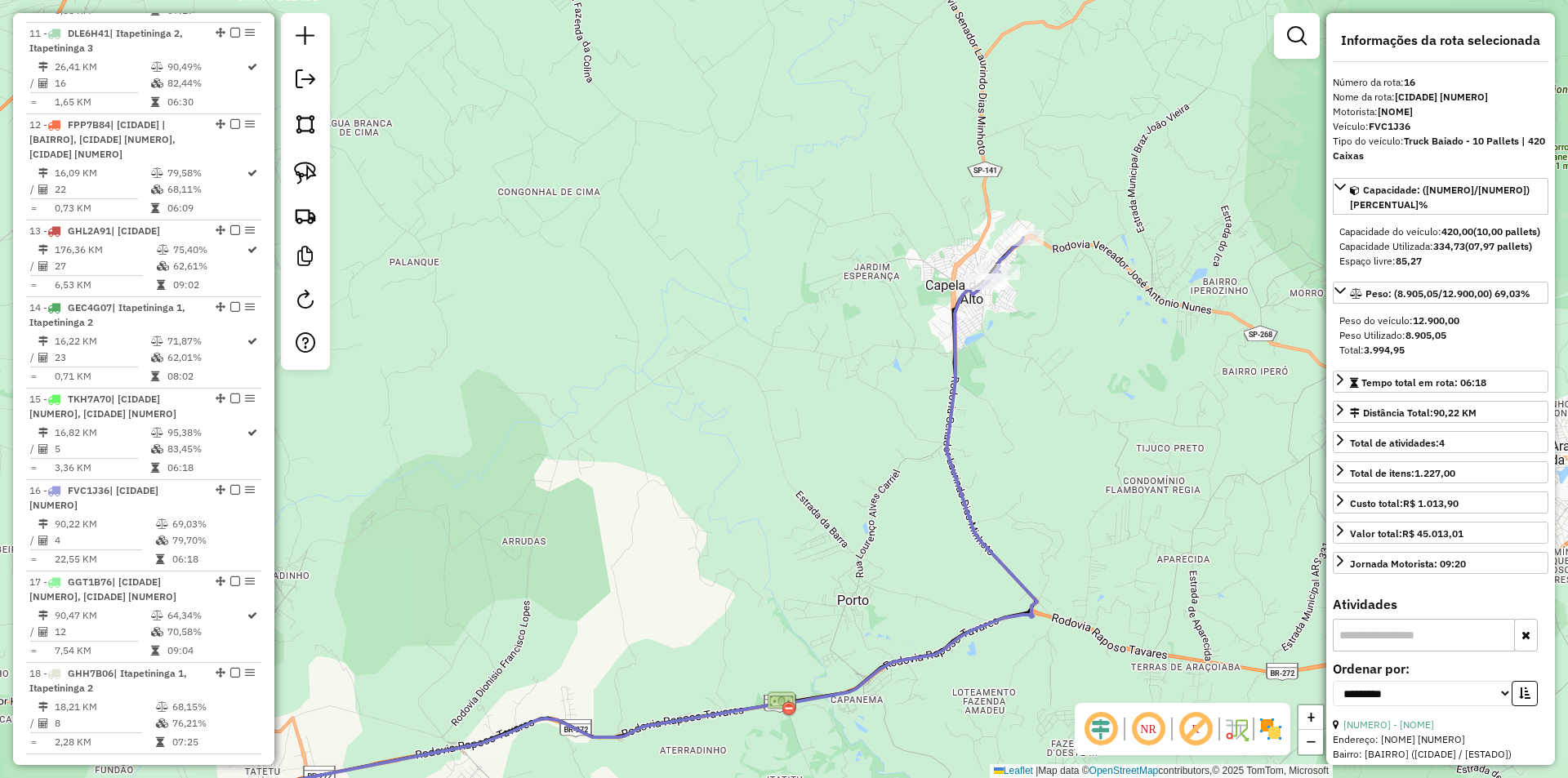 drag, startPoint x: 1168, startPoint y: 198, endPoint x: 979, endPoint y: 409, distance: 283.27019 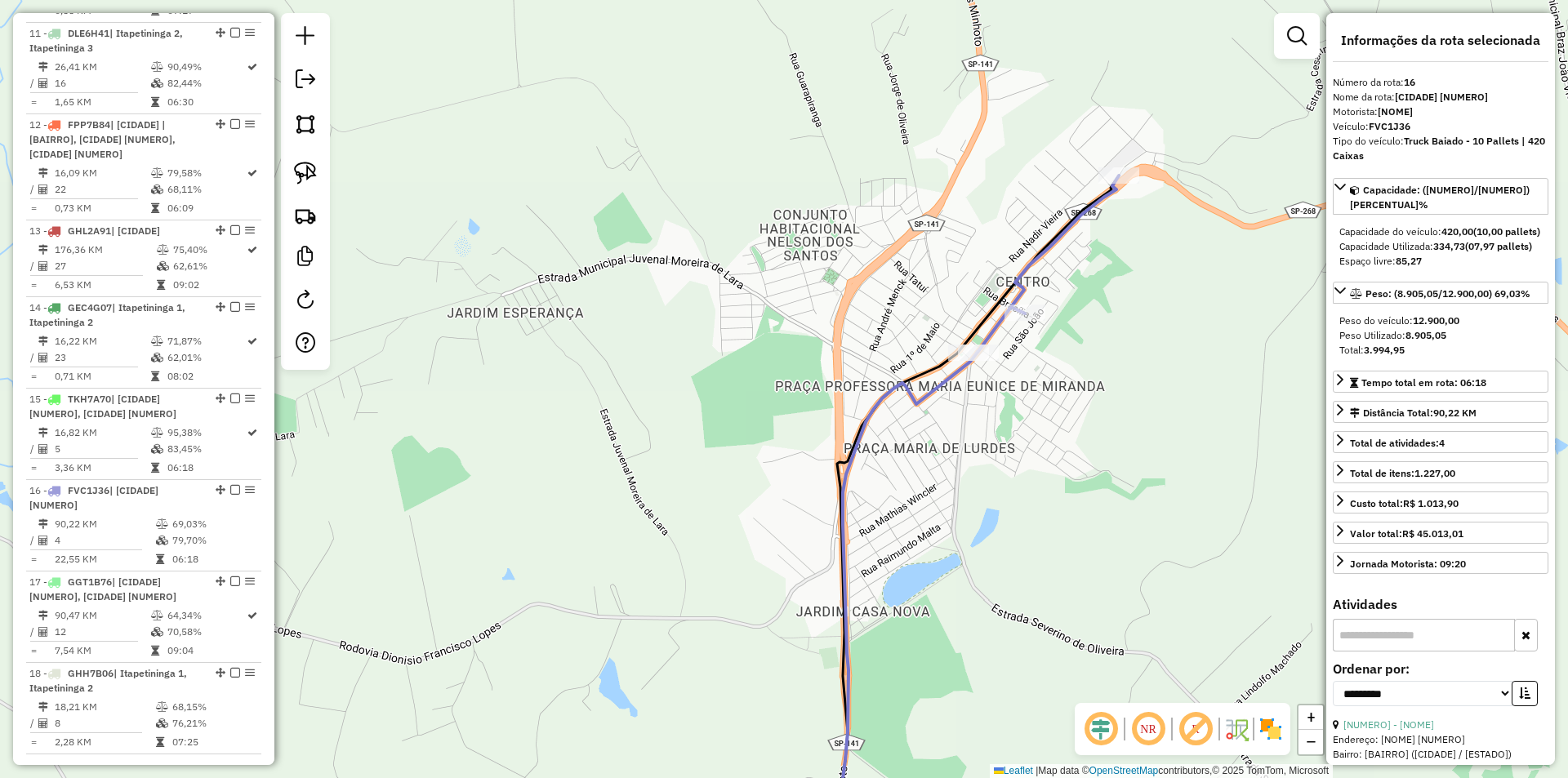 drag, startPoint x: 1081, startPoint y: 291, endPoint x: 1031, endPoint y: 392, distance: 112.6987 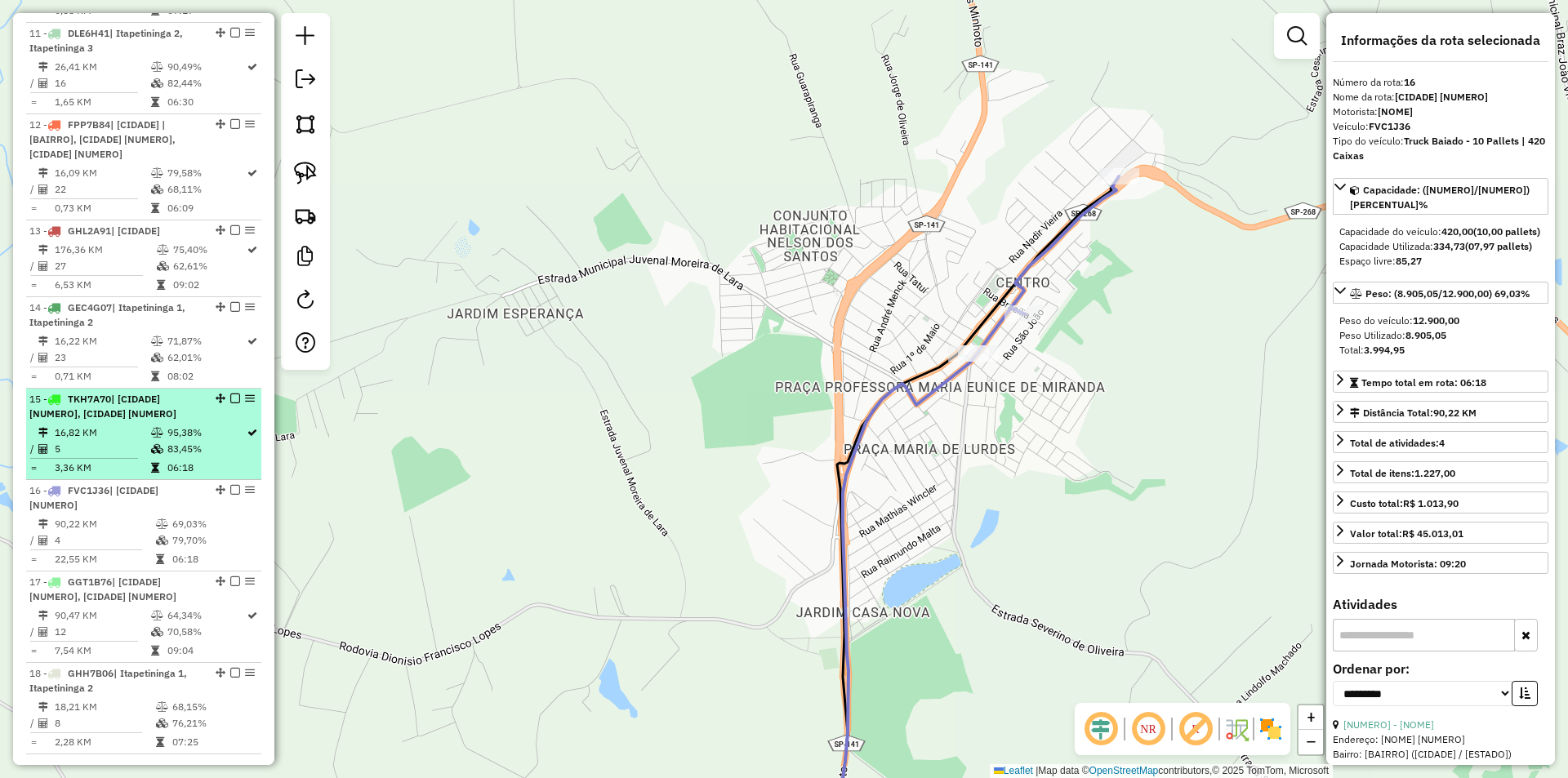 click on "15 -       TKH7A70   | Itapetininga 3, Itapetininga 4" at bounding box center (116, 407) 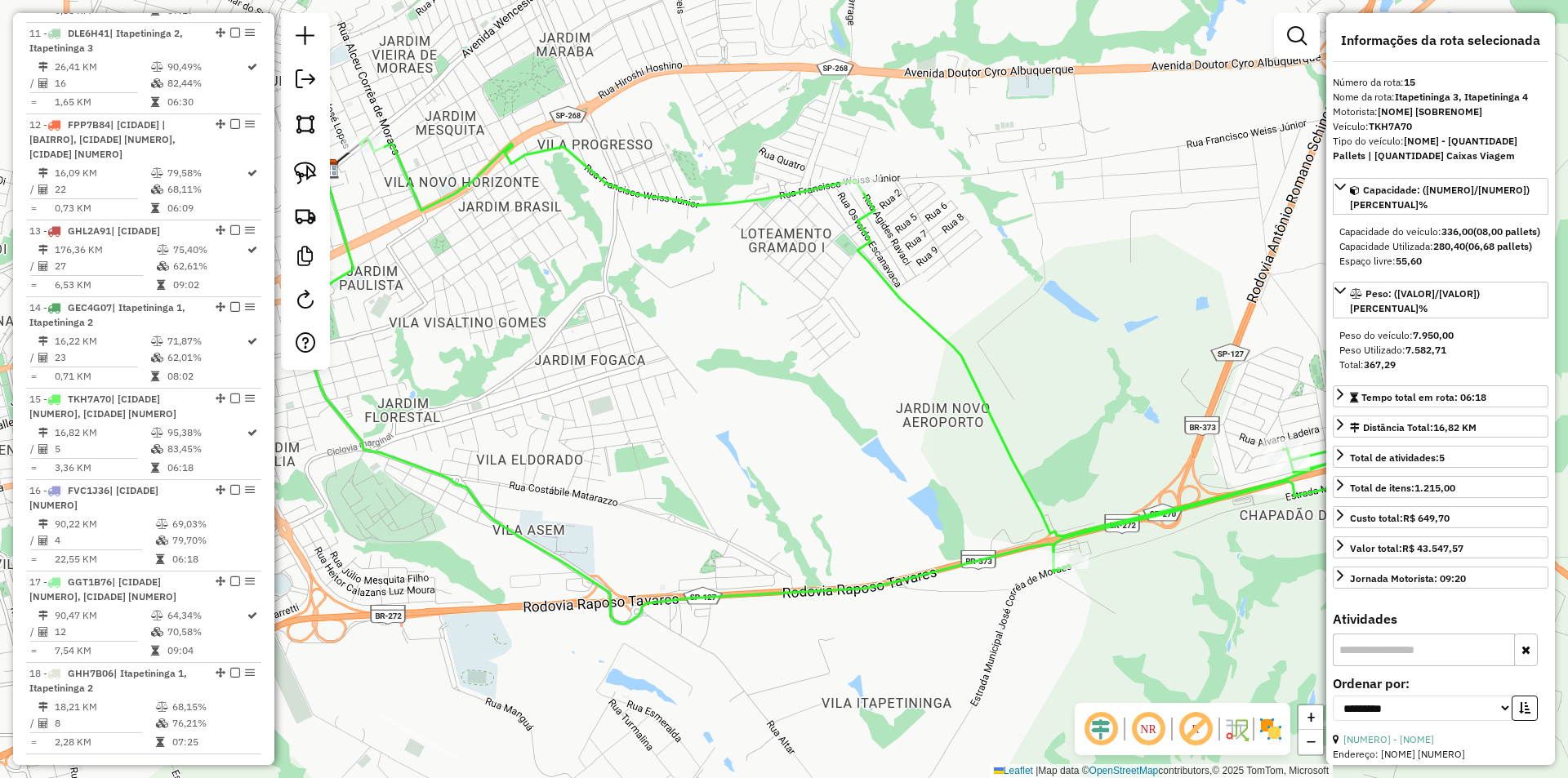 drag, startPoint x: 726, startPoint y: 405, endPoint x: 905, endPoint y: 350, distance: 187.25918 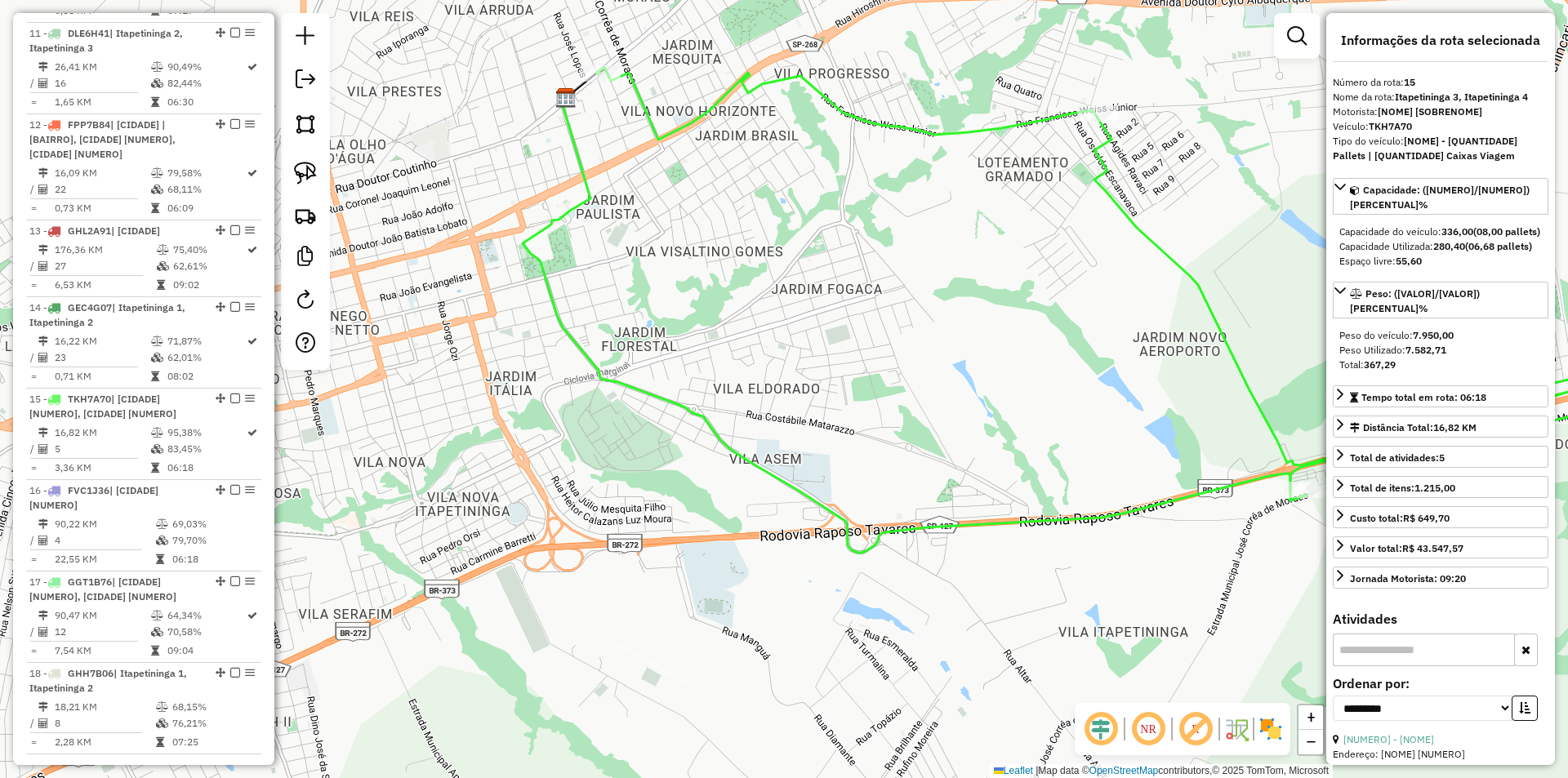drag, startPoint x: 853, startPoint y: 309, endPoint x: 899, endPoint y: 289, distance: 50.159745 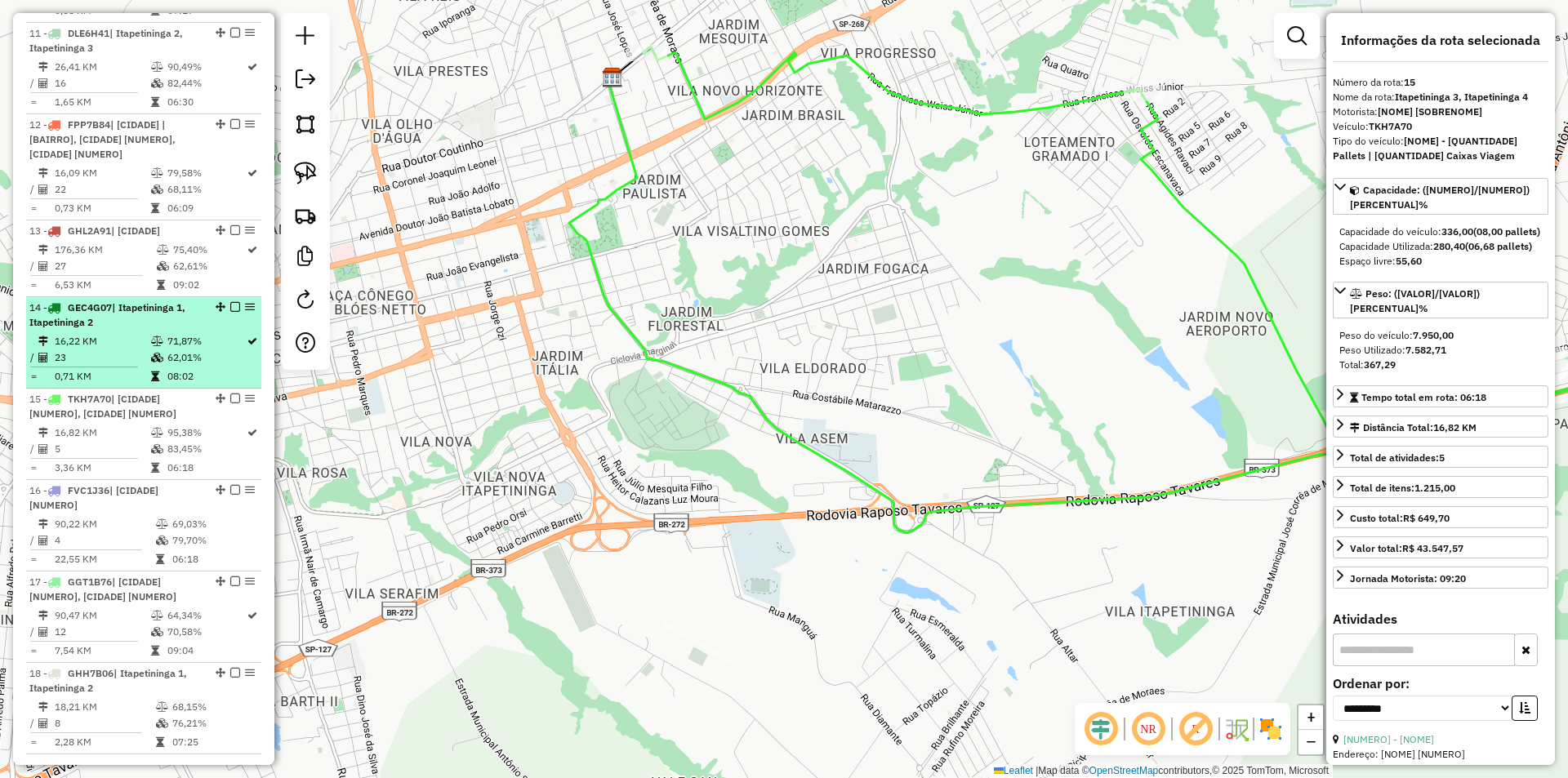 scroll, scrollTop: 1469, scrollLeft: 0, axis: vertical 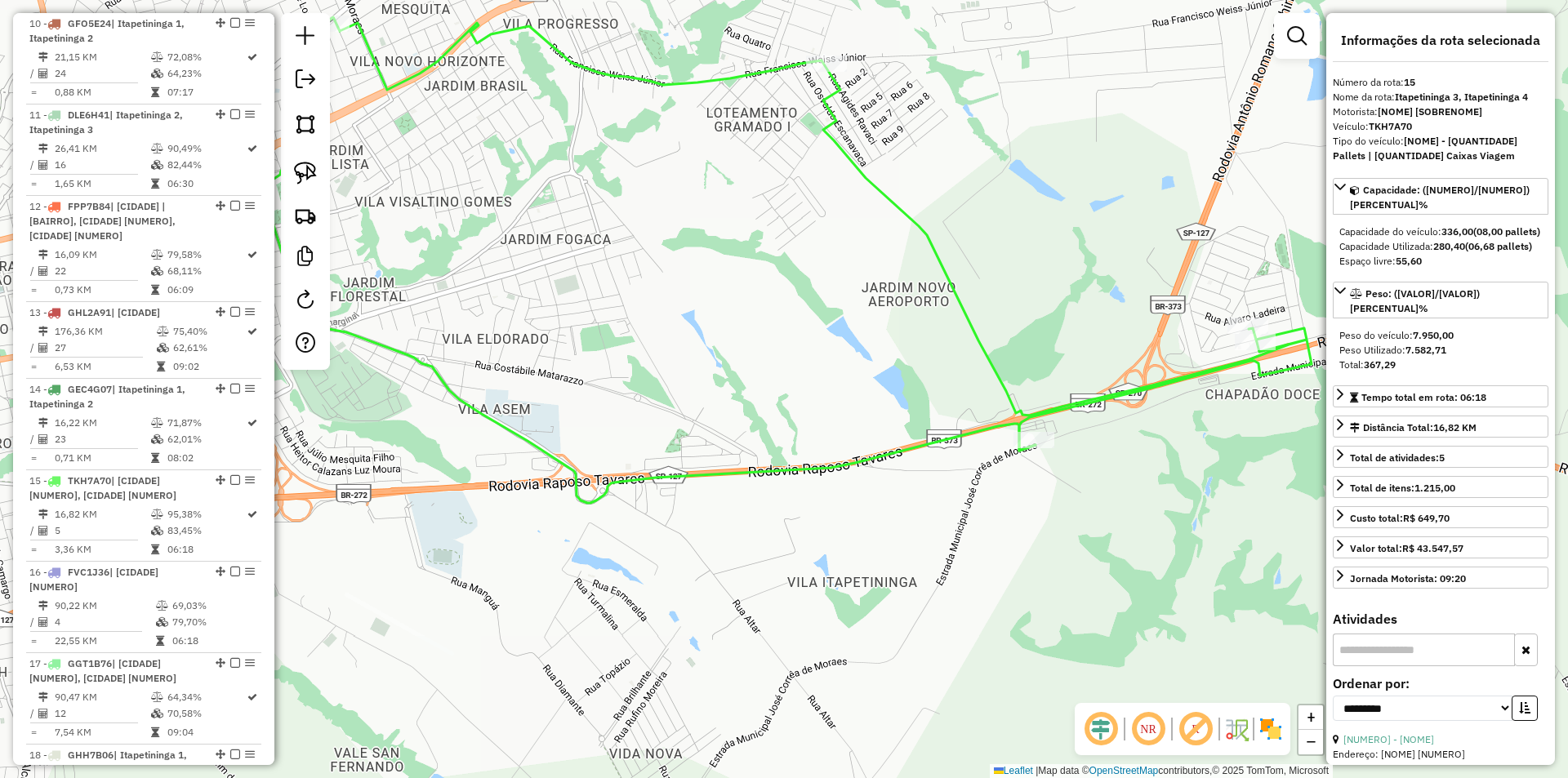 drag, startPoint x: 927, startPoint y: 420, endPoint x: 810, endPoint y: 388, distance: 121.29716 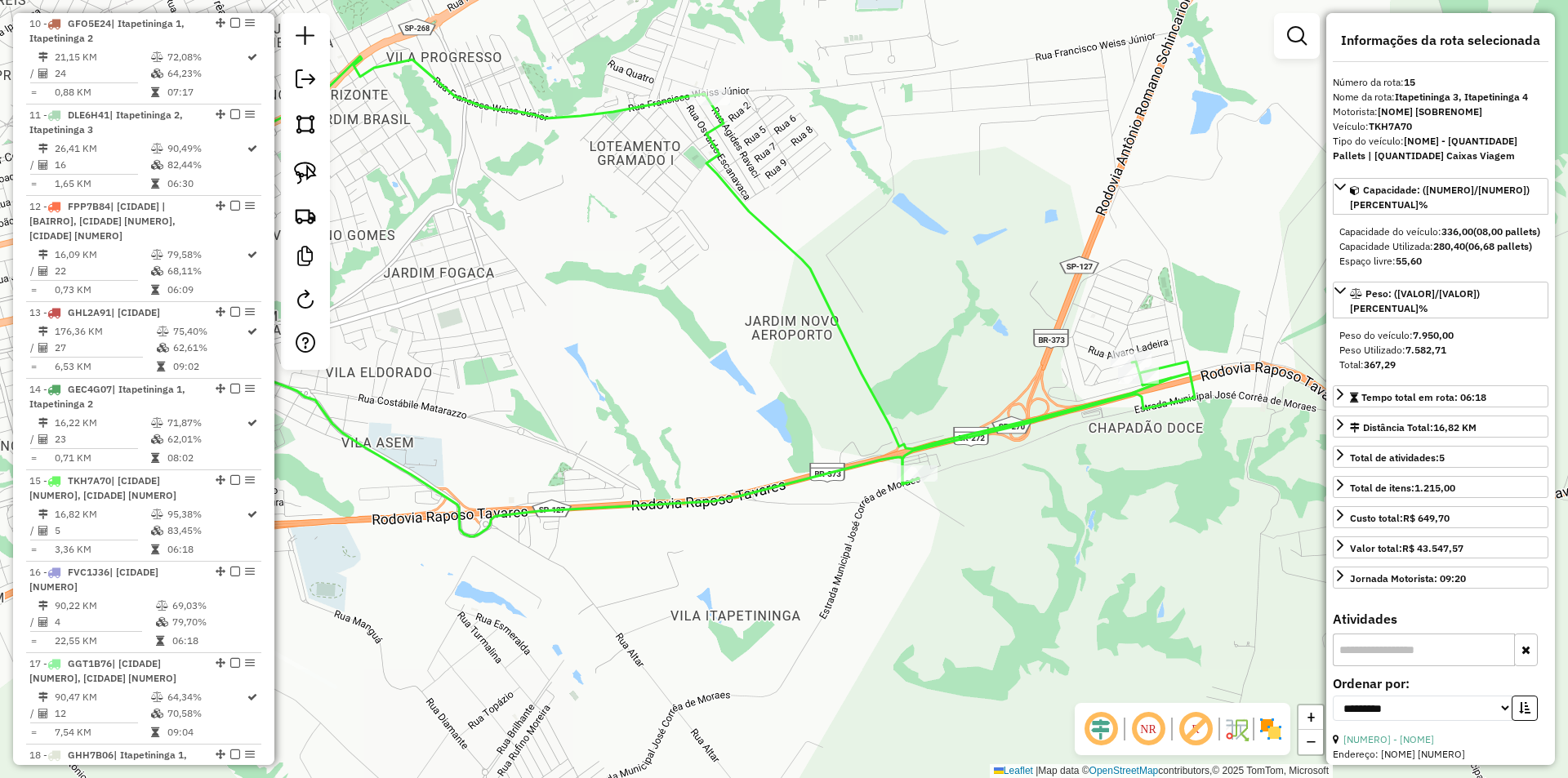 drag, startPoint x: 1066, startPoint y: 333, endPoint x: 941, endPoint y: 376, distance: 132.18926 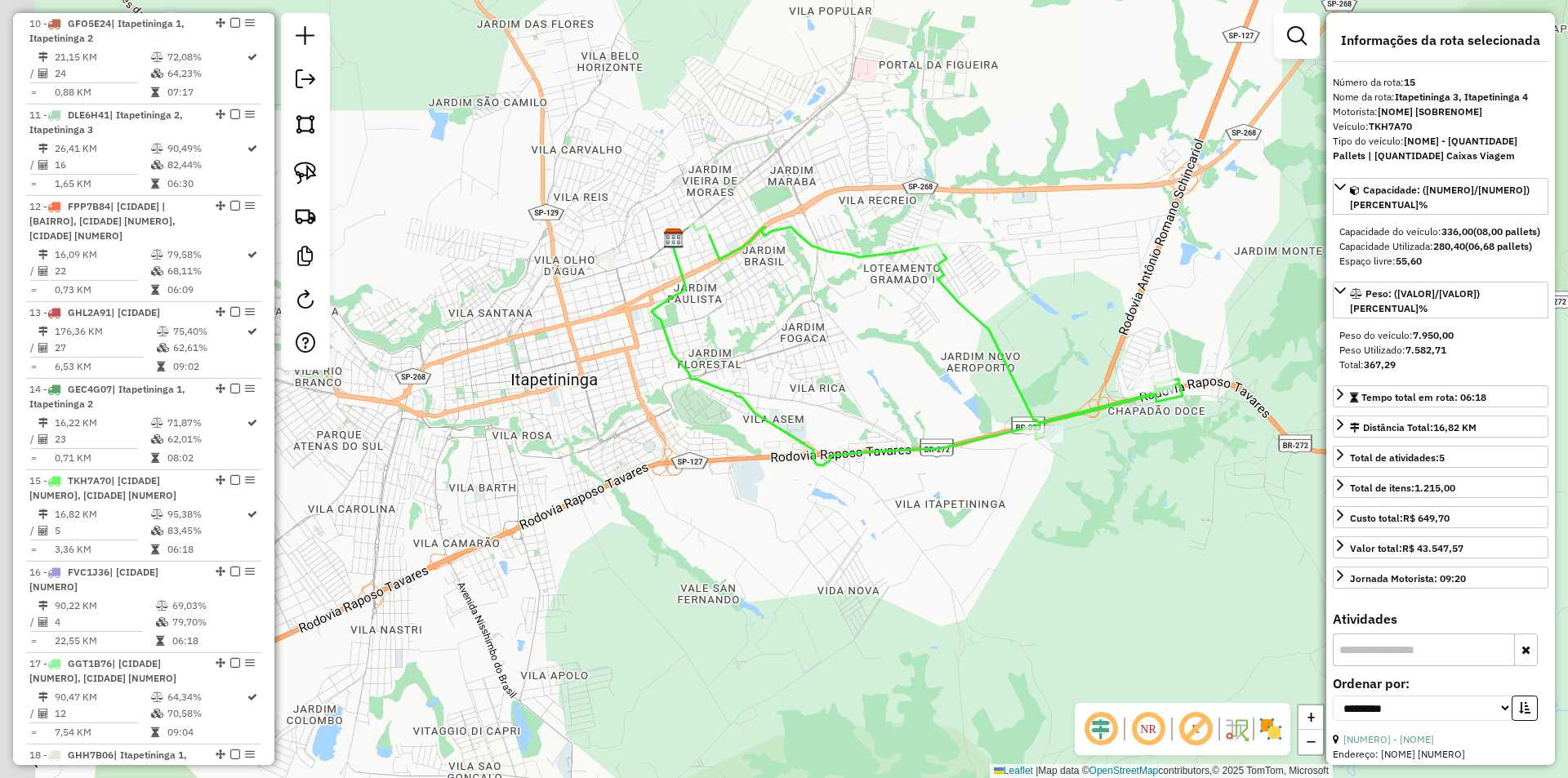 drag, startPoint x: 597, startPoint y: 416, endPoint x: 871, endPoint y: 388, distance: 275.4269 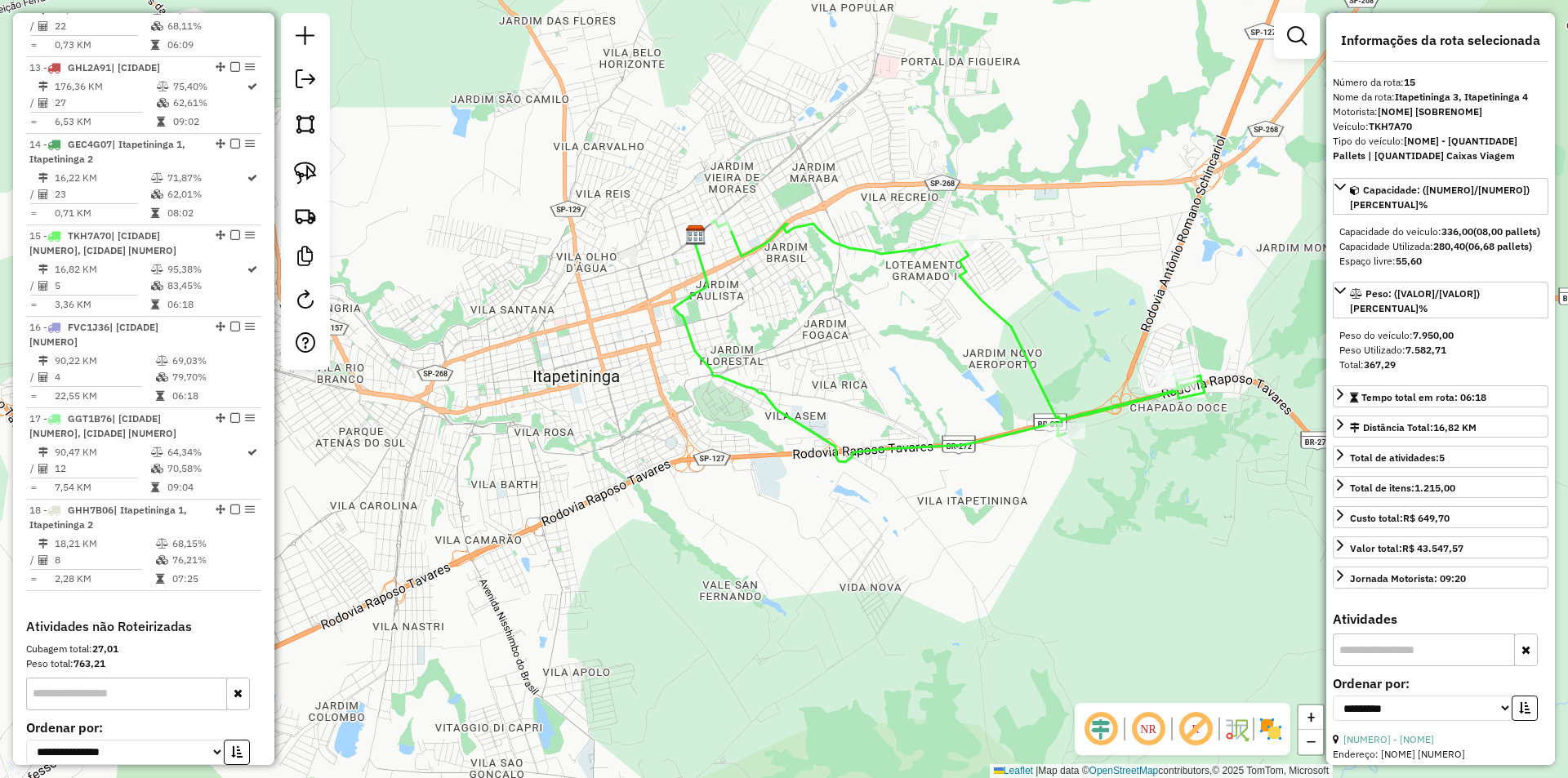 scroll, scrollTop: 1796, scrollLeft: 0, axis: vertical 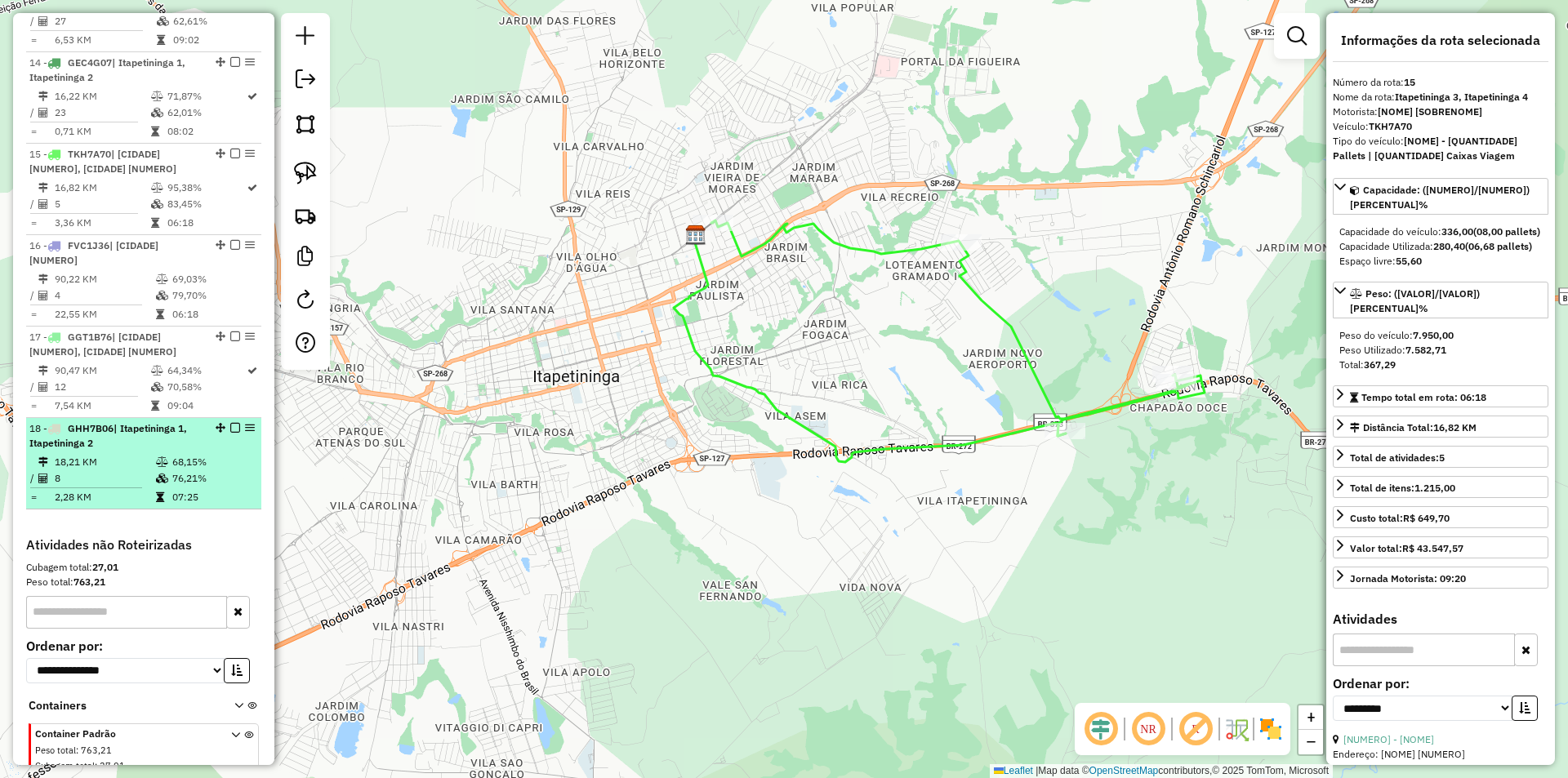 click on "| Itapetininga 1, Itapetininga 2" at bounding box center [108, 435] 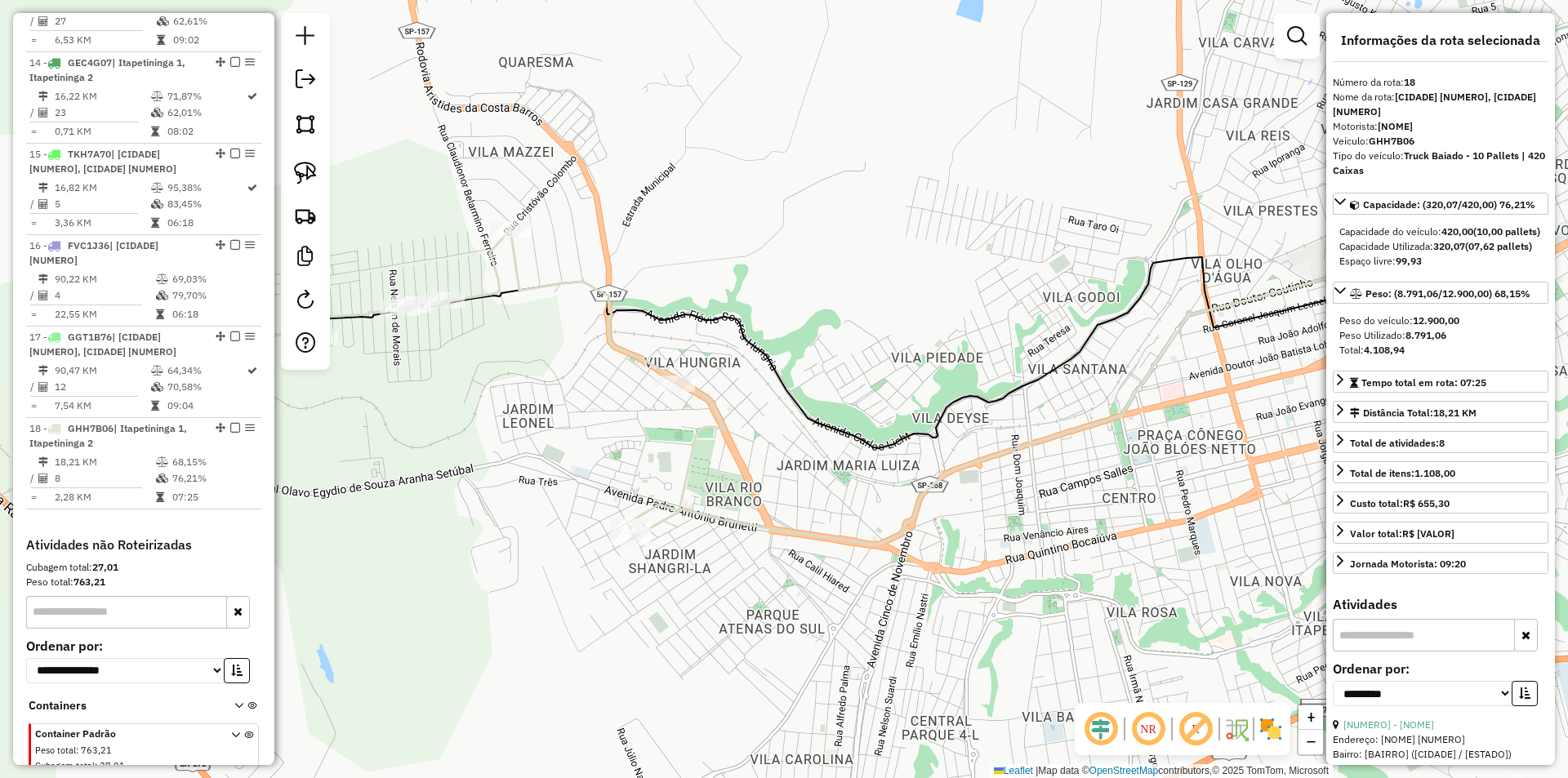 drag, startPoint x: 409, startPoint y: 374, endPoint x: 497, endPoint y: 359, distance: 89.26926 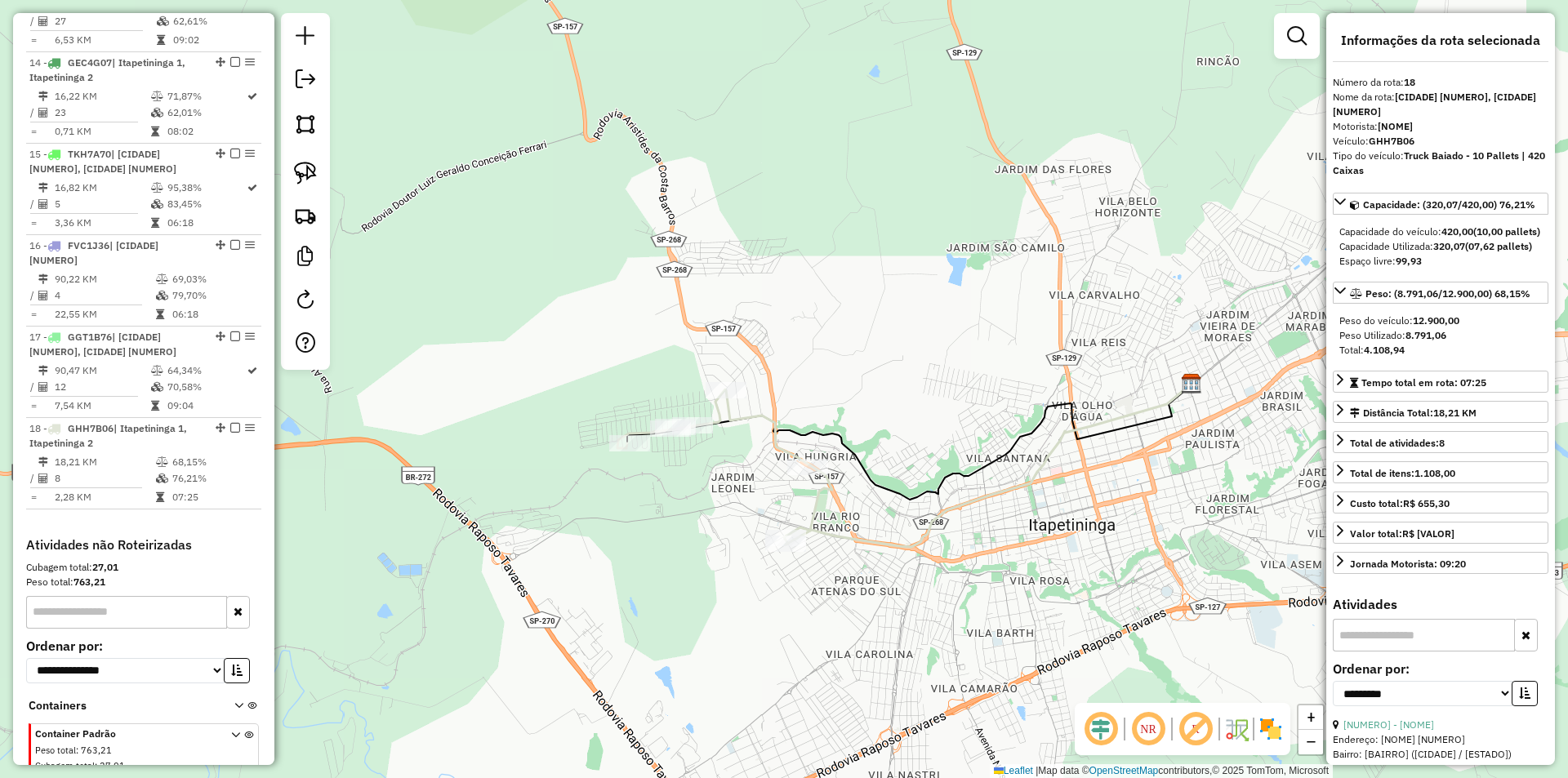 drag, startPoint x: 1141, startPoint y: 525, endPoint x: 1077, endPoint y: 520, distance: 64.19502 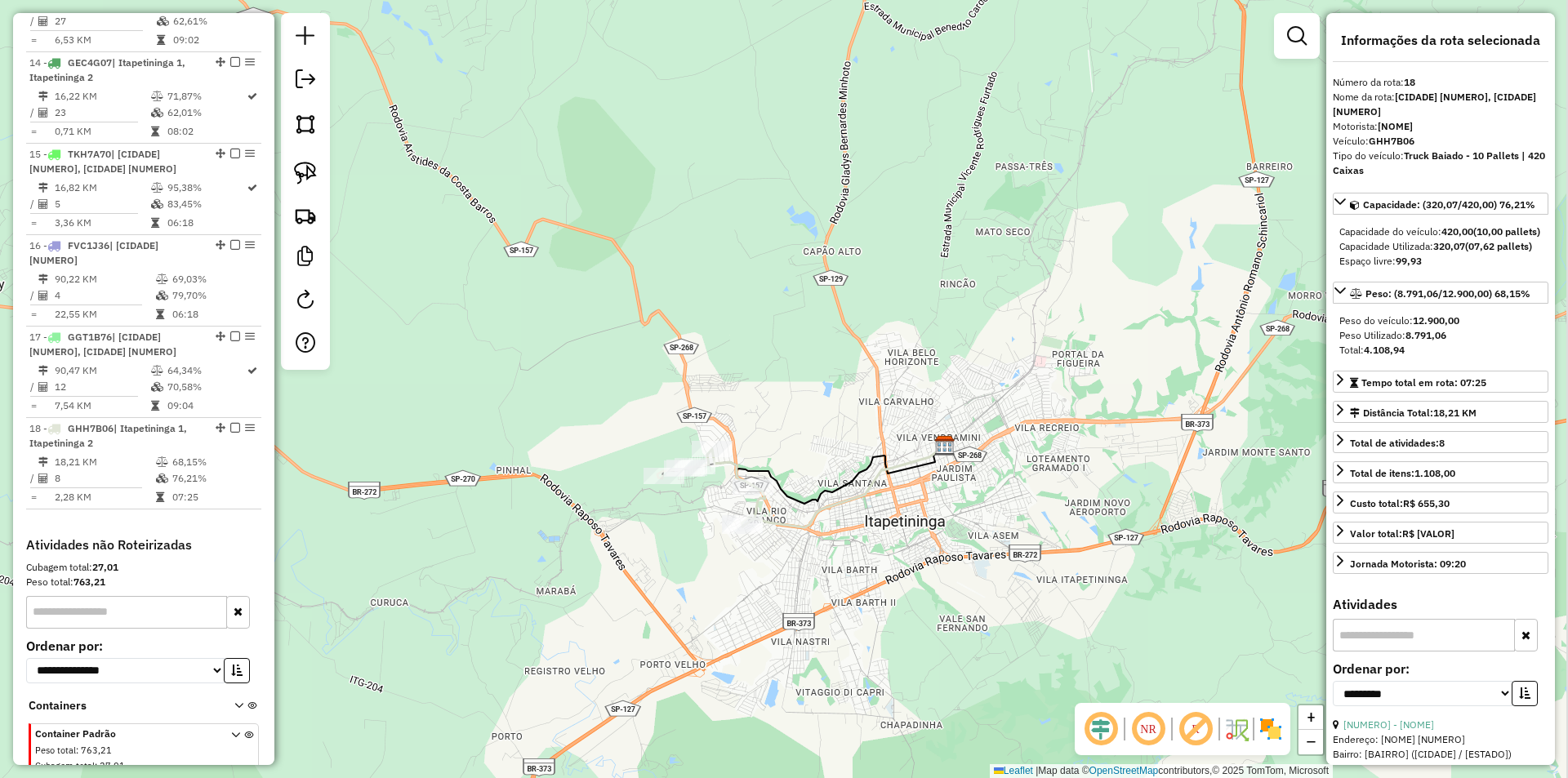 drag, startPoint x: 1172, startPoint y: 506, endPoint x: 910, endPoint y: 518, distance: 262.27467 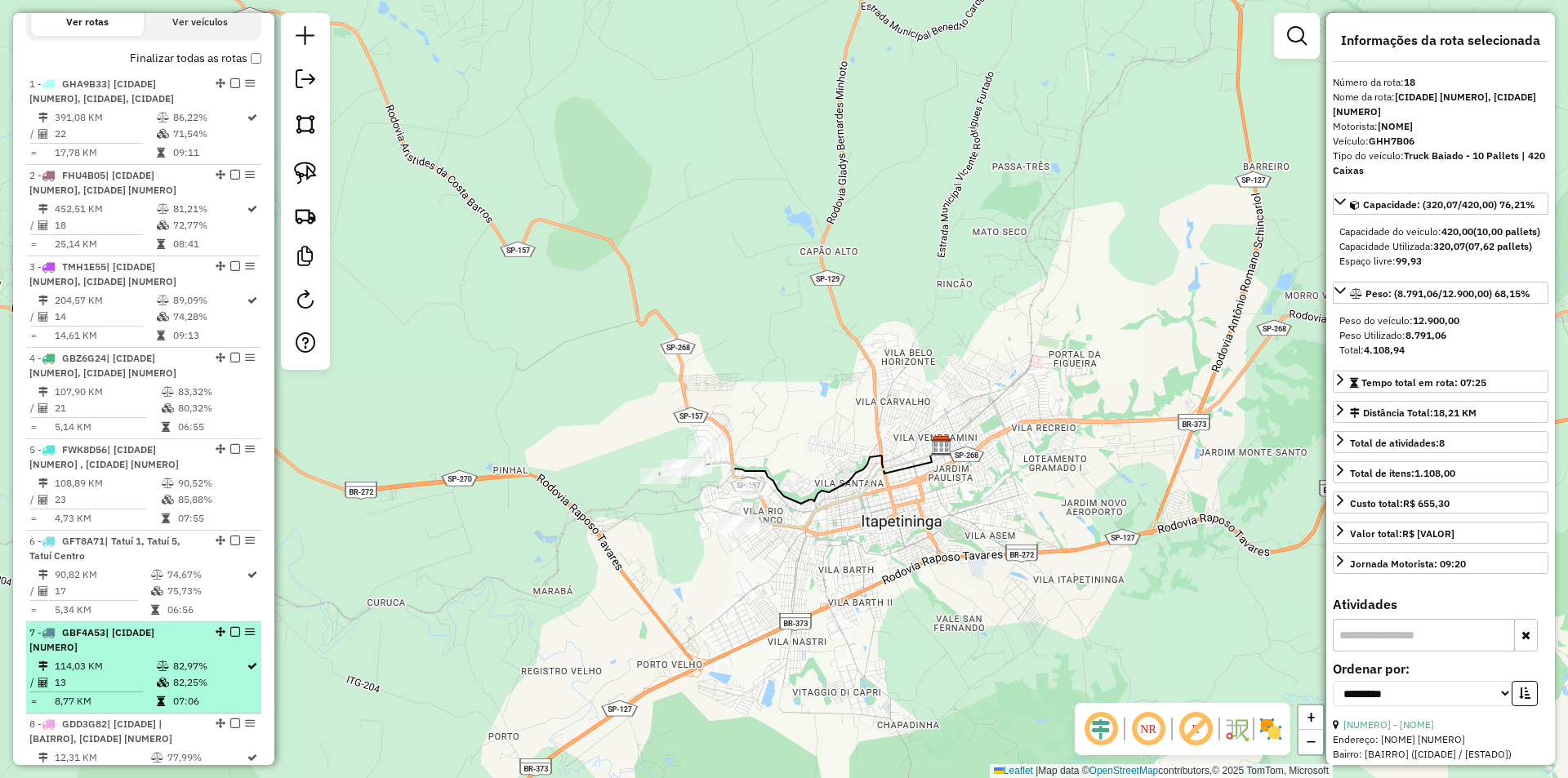 scroll, scrollTop: 653, scrollLeft: 0, axis: vertical 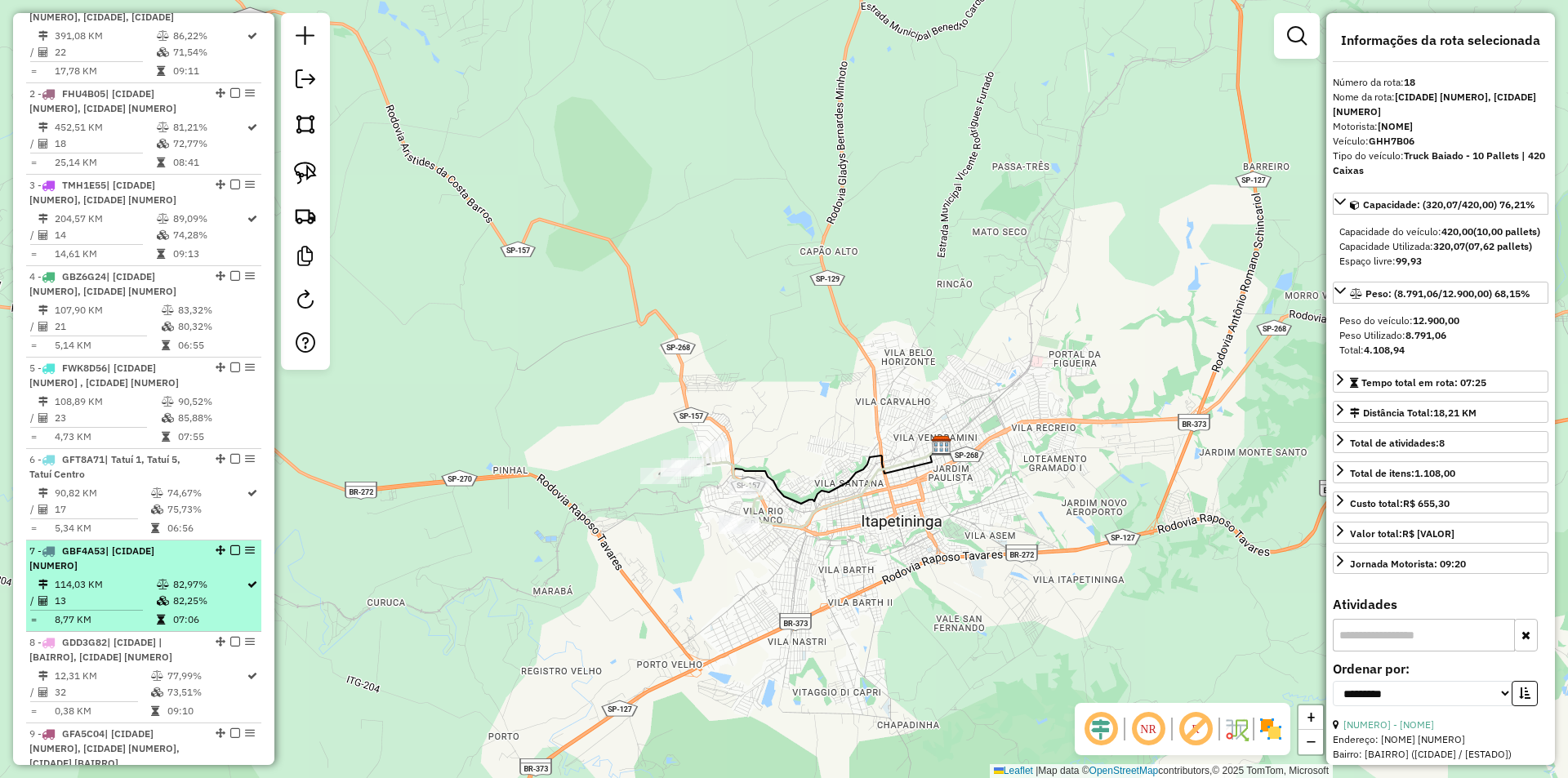 click on "114,03 KM" at bounding box center [105, 585] 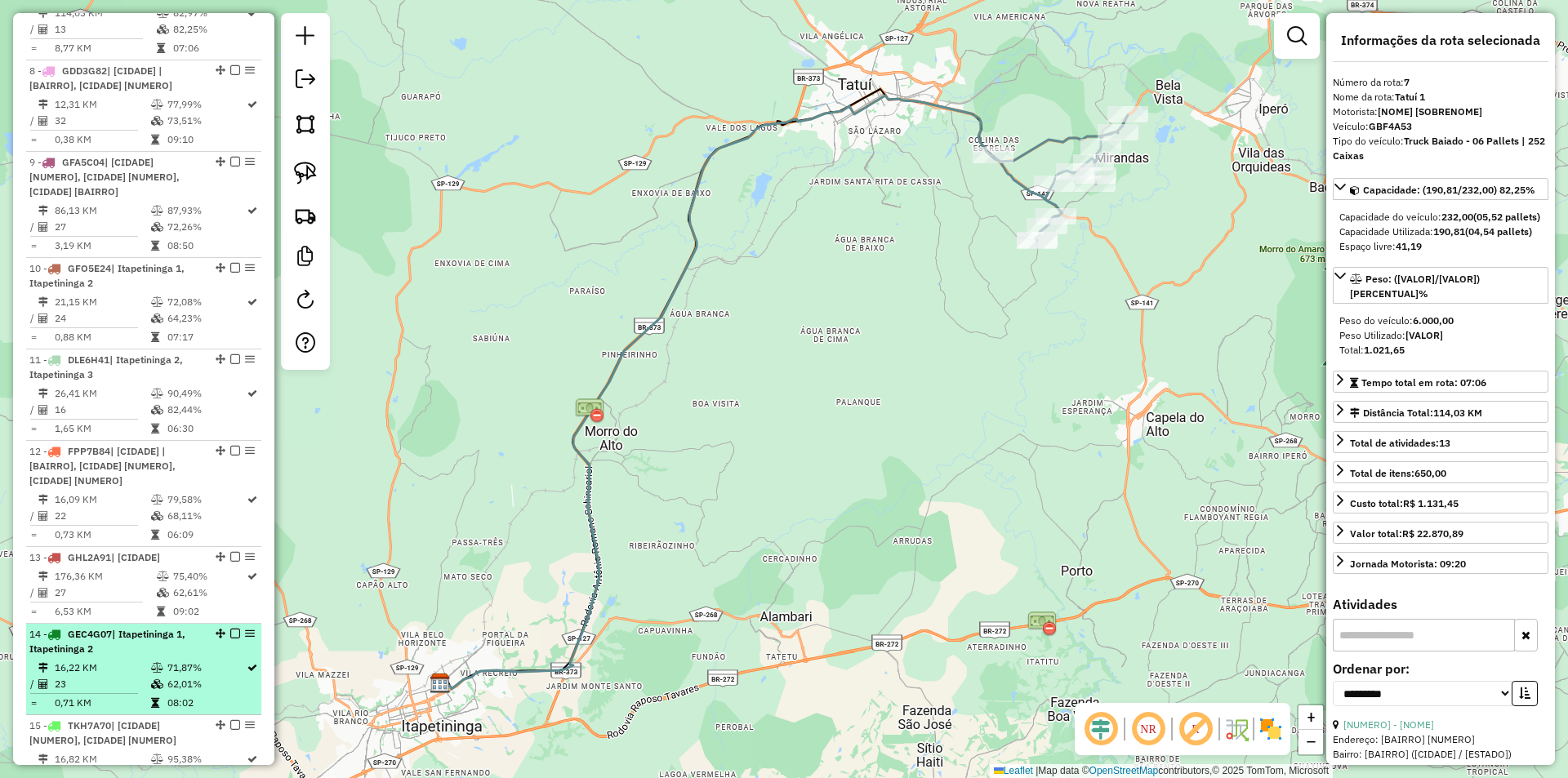 scroll, scrollTop: 1306, scrollLeft: 0, axis: vertical 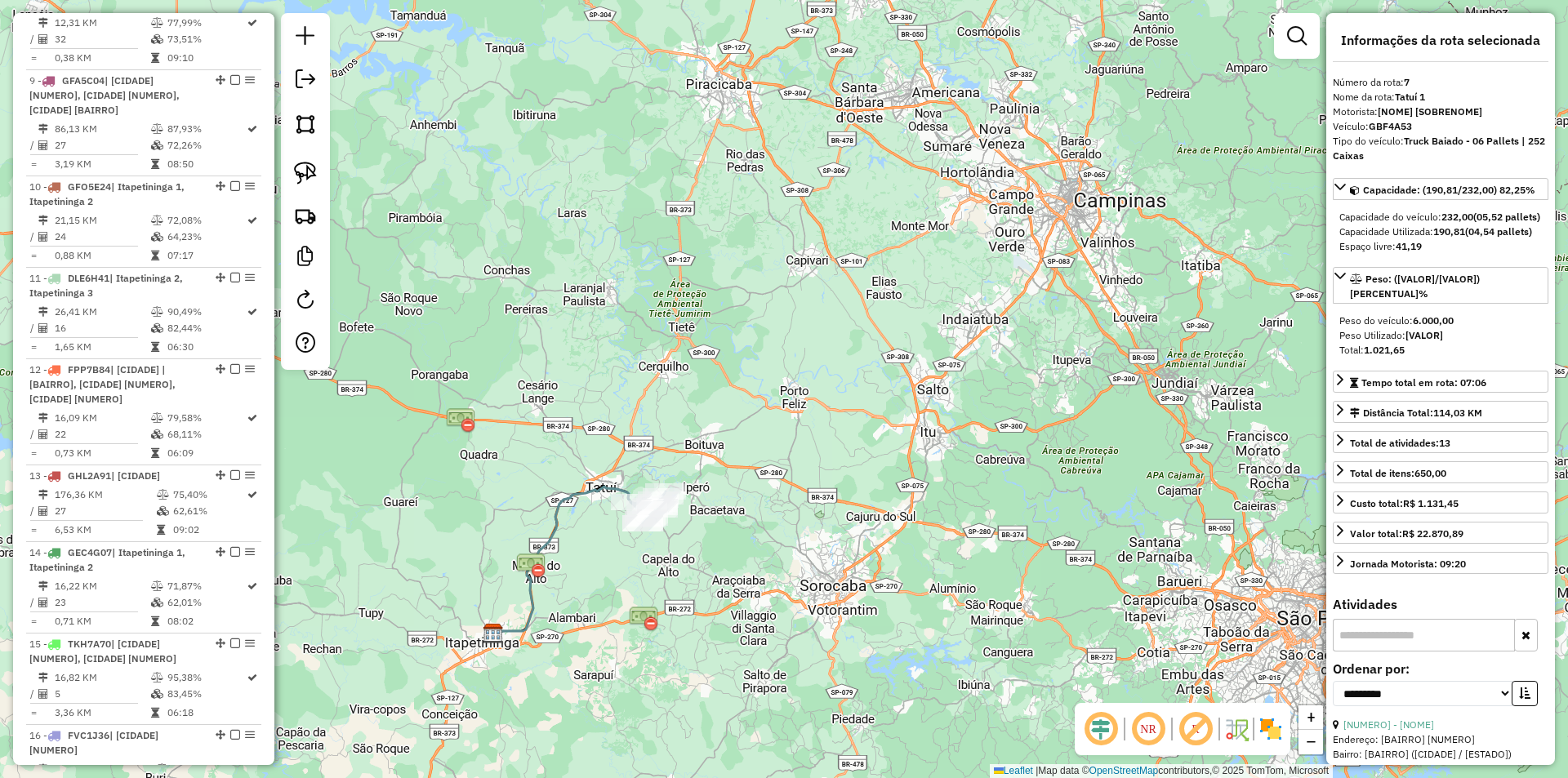 drag, startPoint x: 669, startPoint y: 702, endPoint x: 710, endPoint y: 465, distance: 240.52027 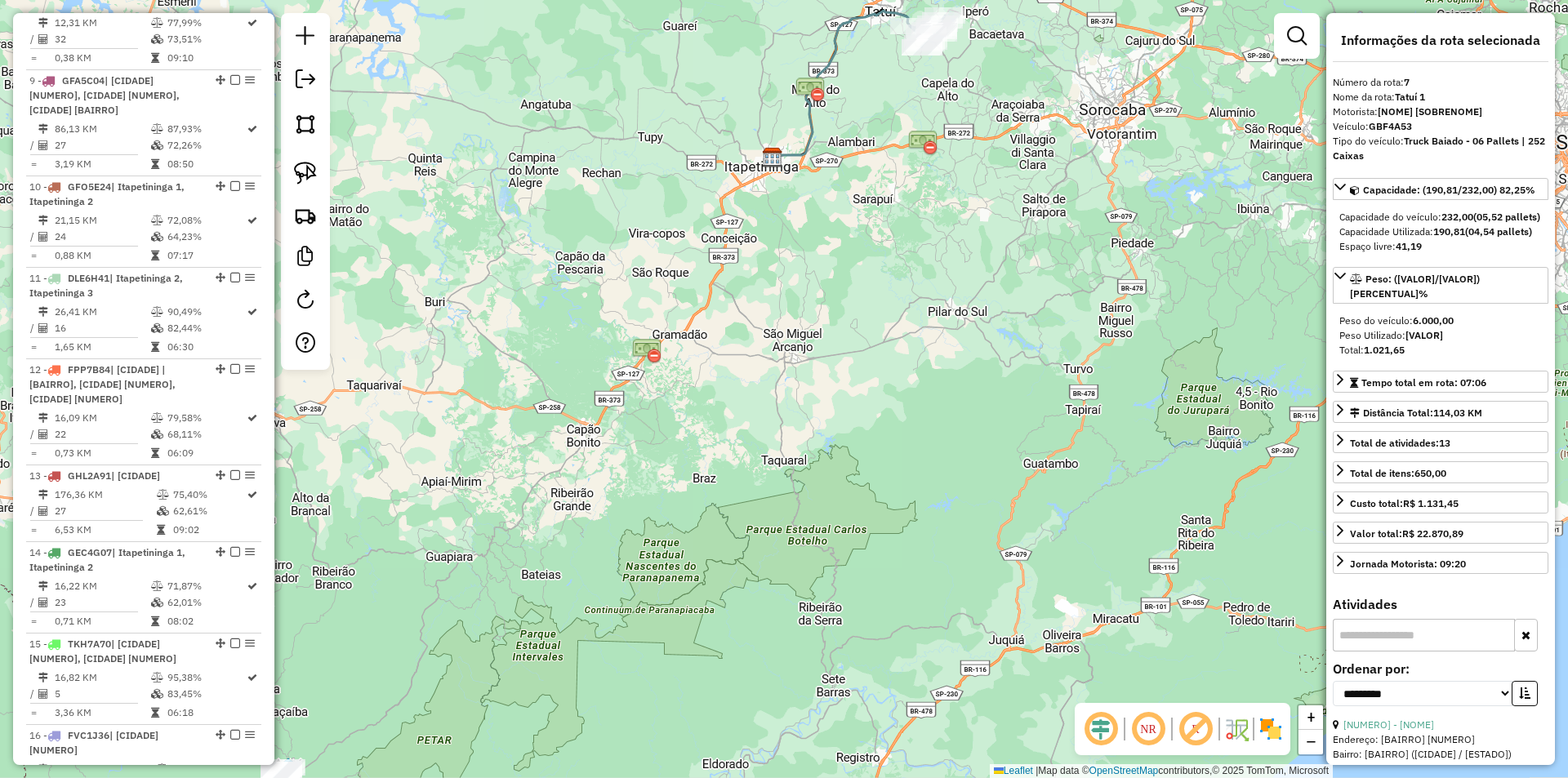 drag, startPoint x: 624, startPoint y: 630, endPoint x: 865, endPoint y: 323, distance: 390.29476 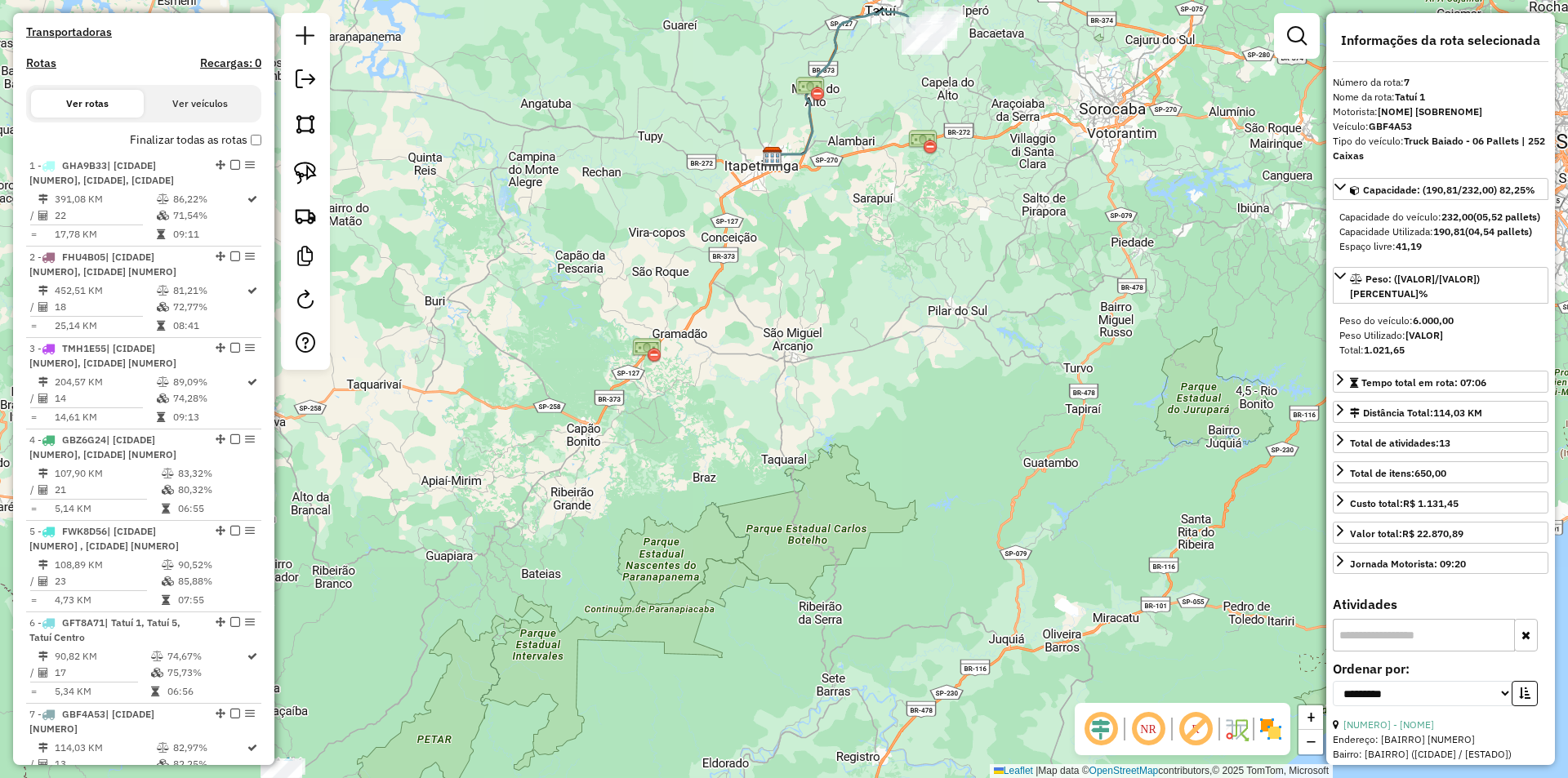 scroll, scrollTop: 327, scrollLeft: 0, axis: vertical 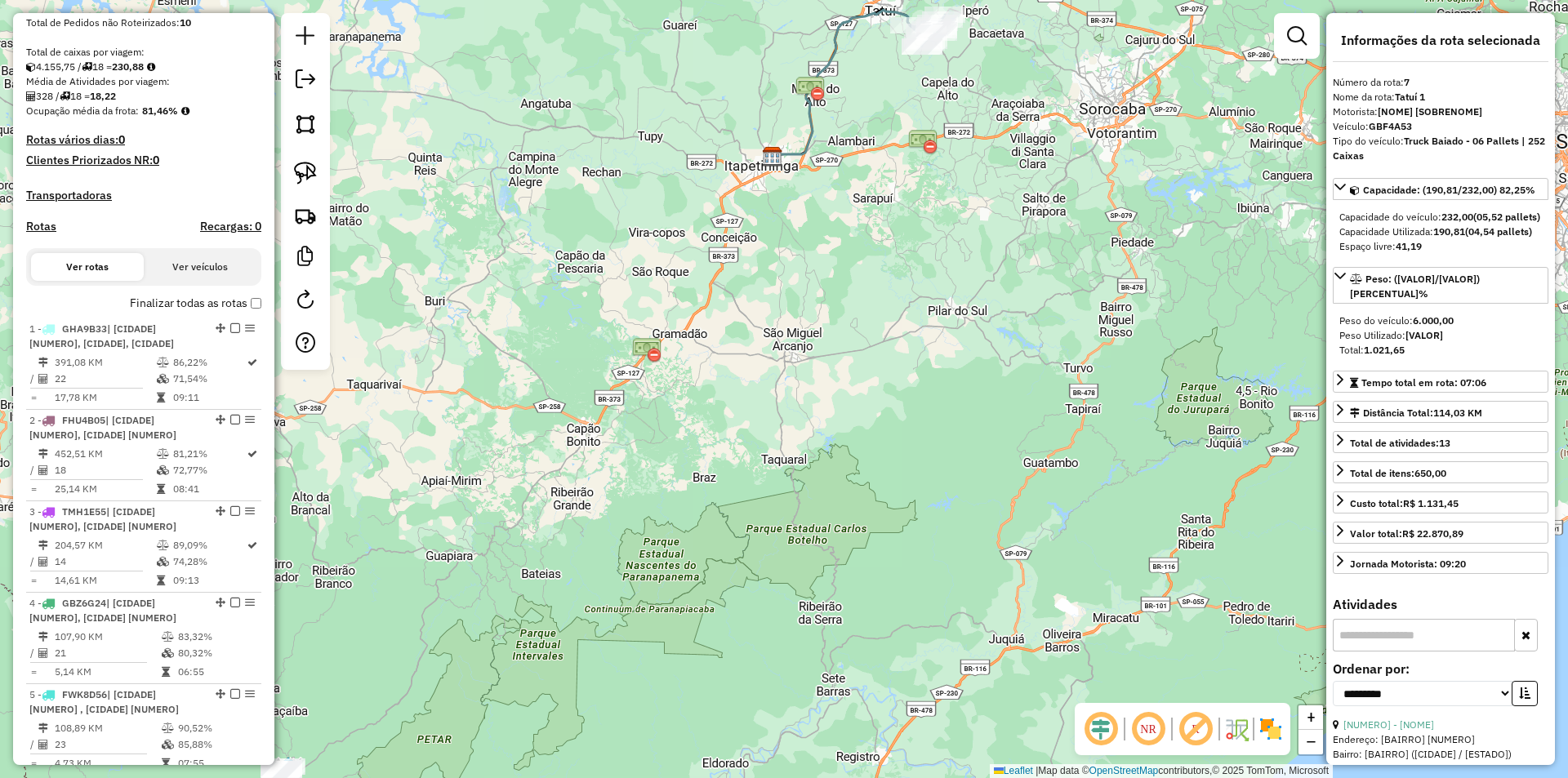 click on "Janela de atendimento Grade de atendimento Capacidade Transportadoras Veículos Cliente Pedidos  Rotas Selecione os dias de semana para filtrar as janelas de atendimento  Seg   Ter   Qua   Qui   Sex   Sáb   Dom  Informe o período da janela de atendimento: De: Até:  Filtrar exatamente a janela do cliente  Considerar janela de atendimento padrão  Selecione os dias de semana para filtrar as grades de atendimento  Seg   Ter   Qua   Qui   Sex   Sáb   Dom   Considerar clientes sem dia de atendimento cadastrado  Clientes fora do dia de atendimento selecionado Filtrar as atividades entre os valores definidos abaixo:  Peso mínimo:   Peso máximo:   Cubagem mínima:   Cubagem máxima:   De:   Até:  Filtrar as atividades entre o tempo de atendimento definido abaixo:  De:   Até:   Considerar capacidade total dos clientes não roteirizados Transportadora: Selecione um ou mais itens Tipo de veículo: Selecione um ou mais itens Veículo: Selecione um ou mais itens Motorista: Selecione um ou mais itens Nome: Rótulo:" 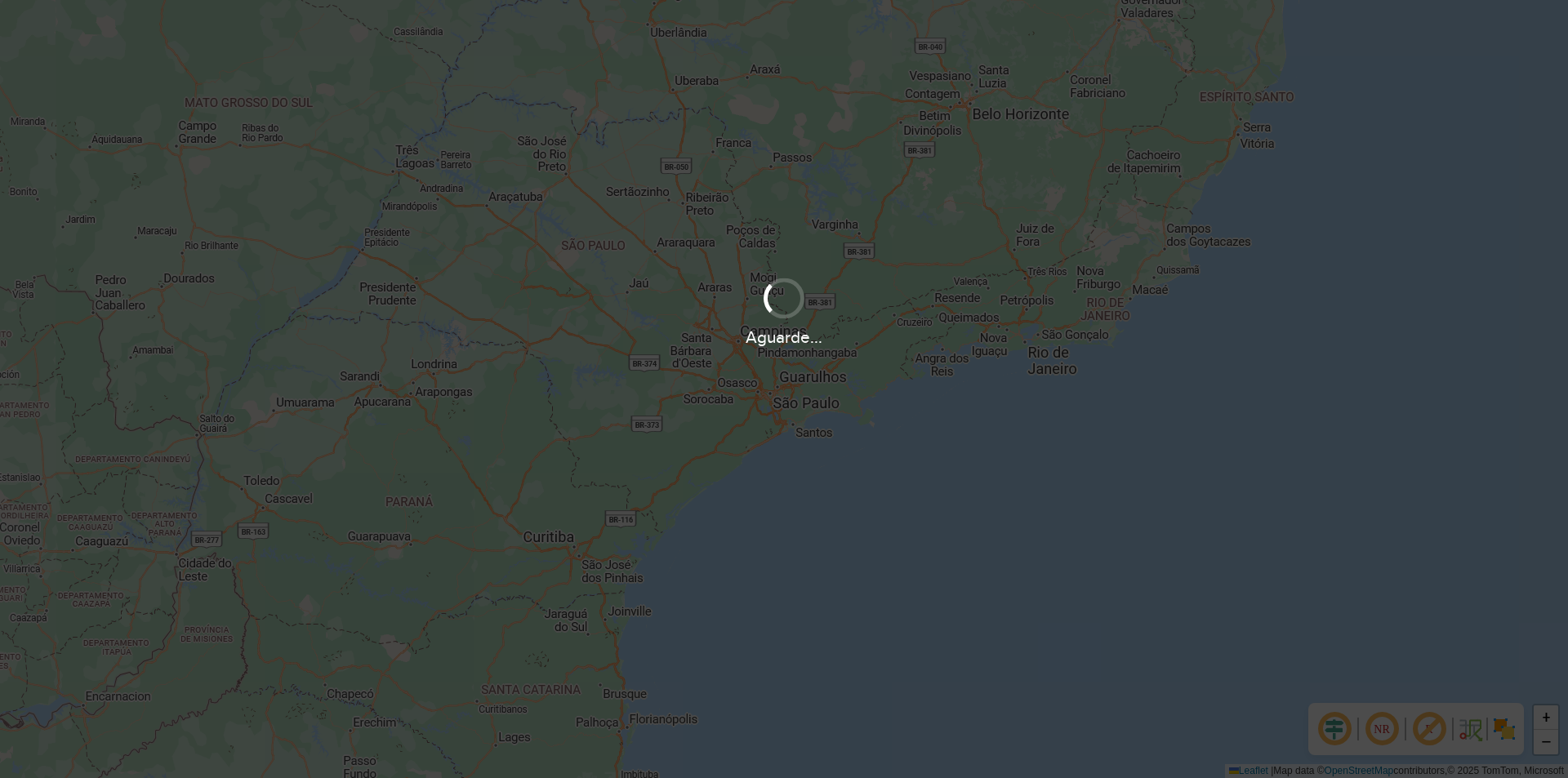 scroll, scrollTop: 0, scrollLeft: 0, axis: both 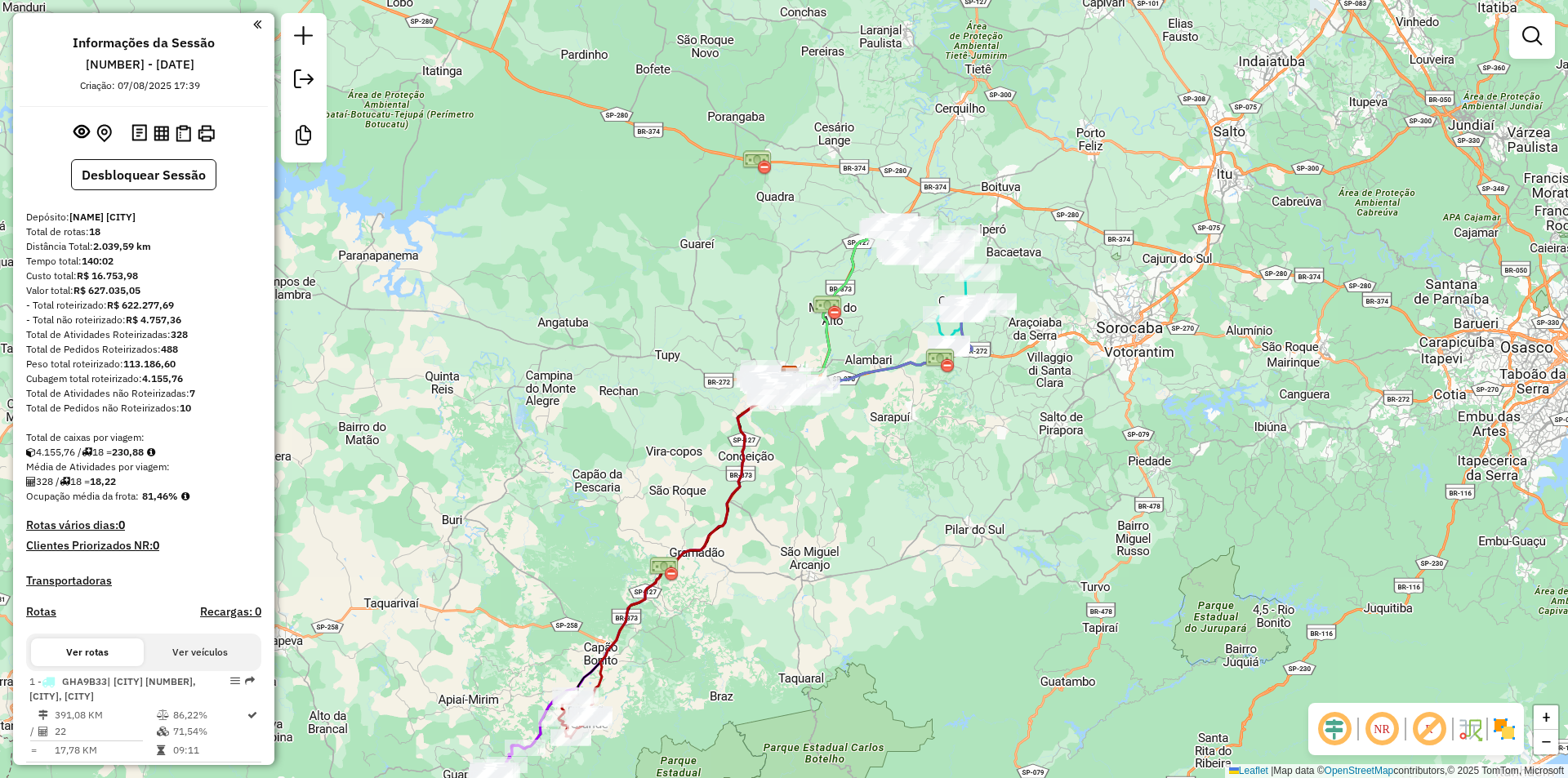 drag, startPoint x: 763, startPoint y: 644, endPoint x: 795, endPoint y: 516, distance: 131.93938 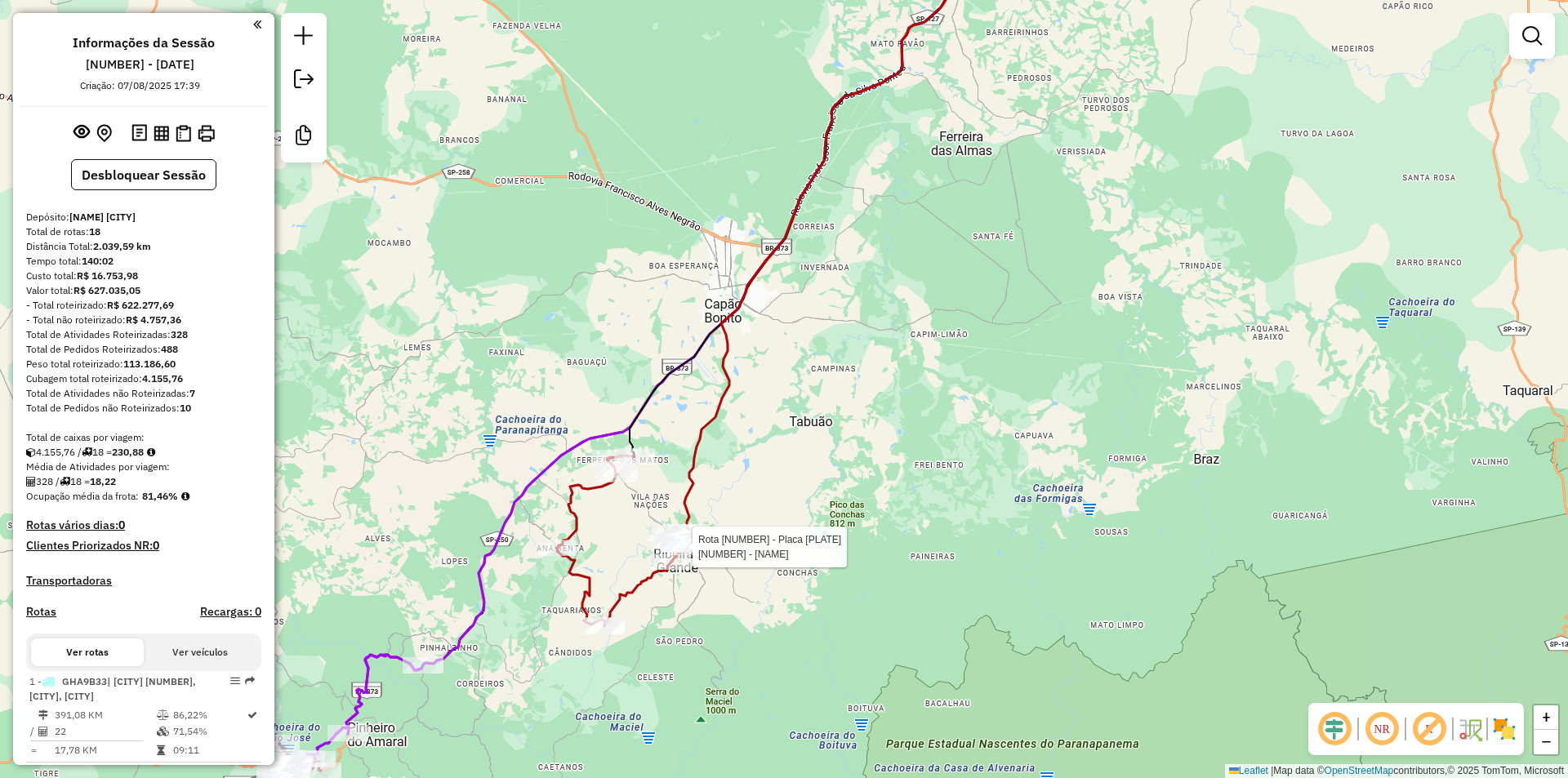 select on "**********" 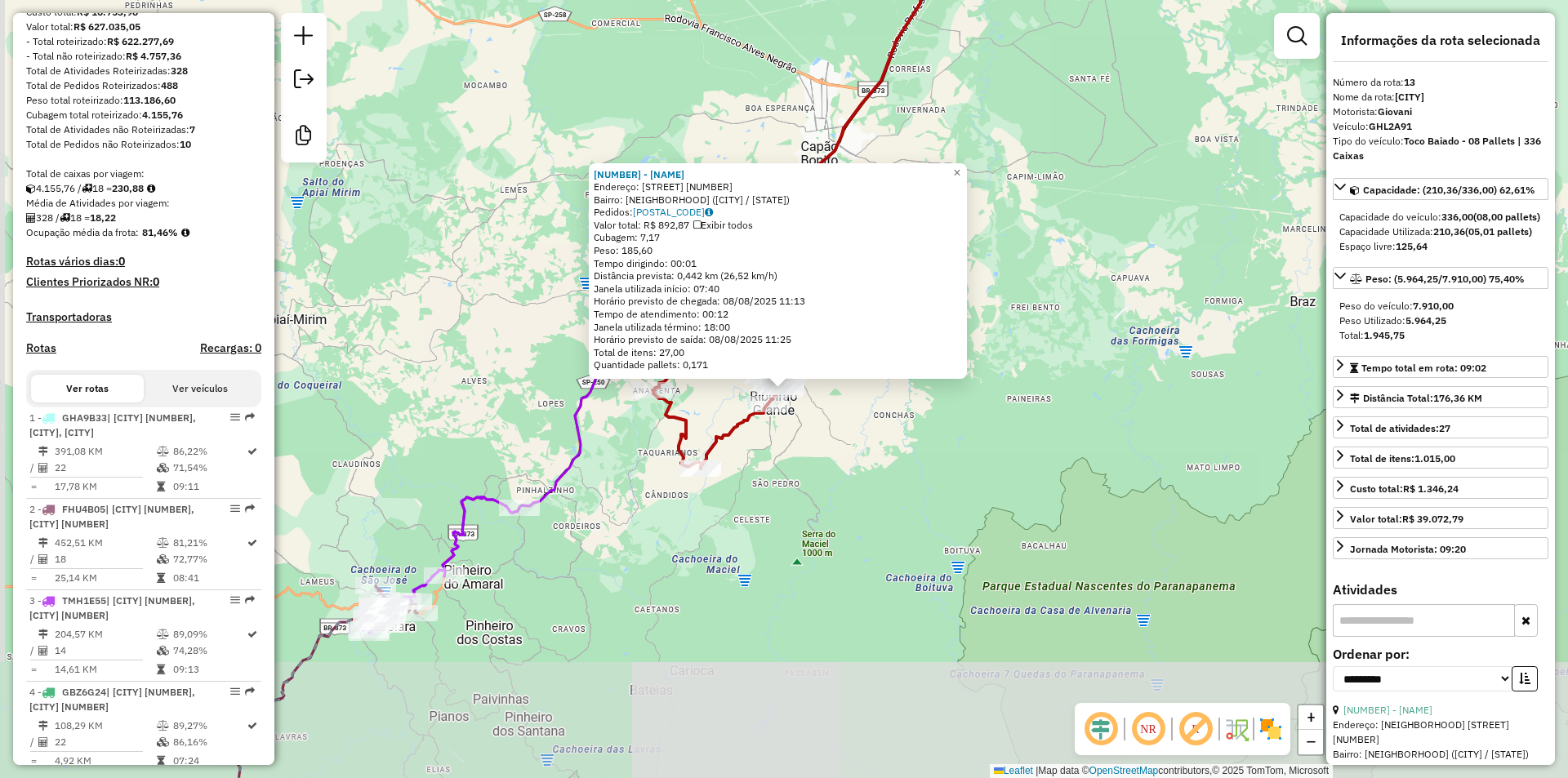 scroll, scrollTop: 1755, scrollLeft: 0, axis: vertical 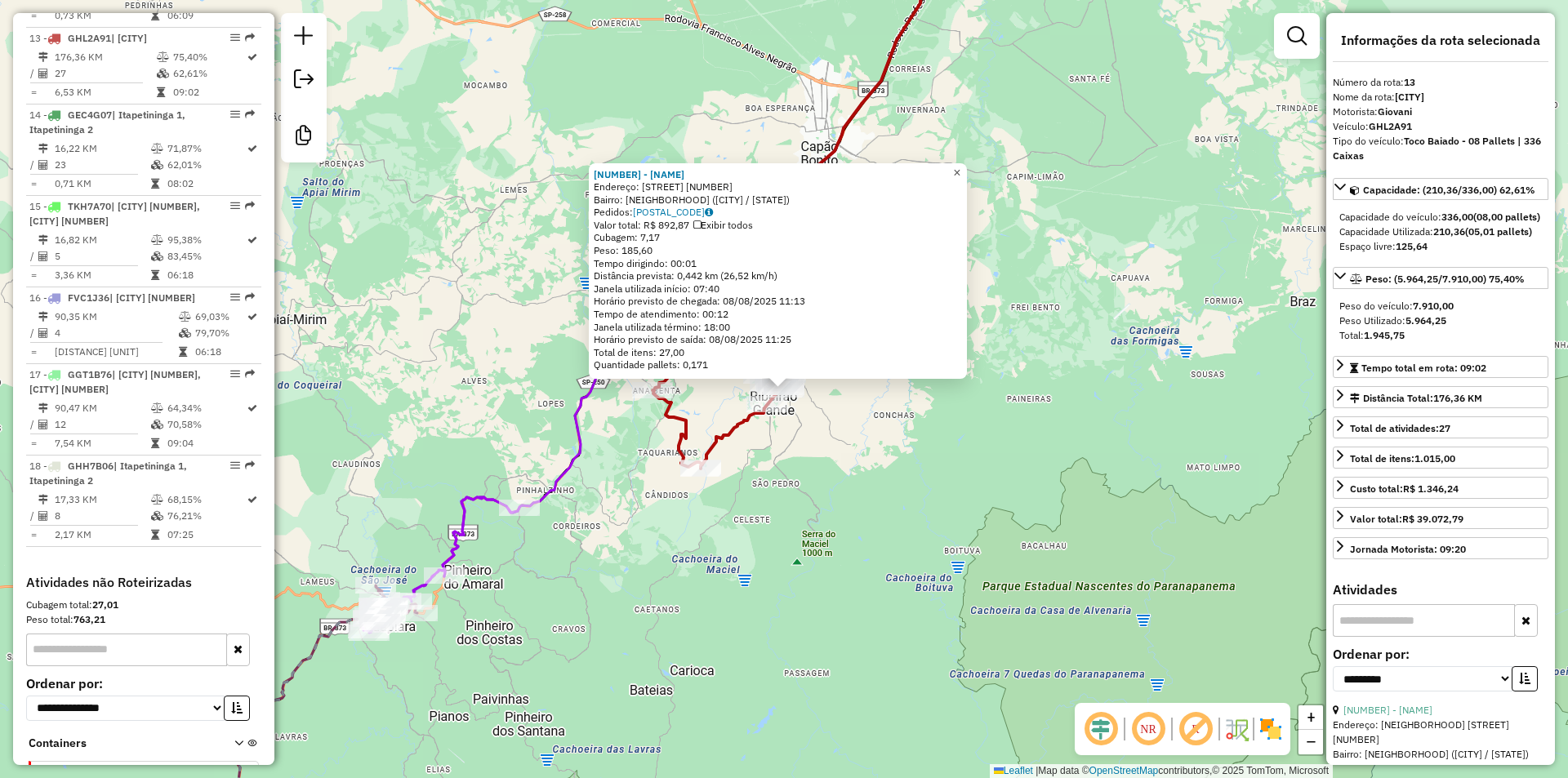 click on "×" 